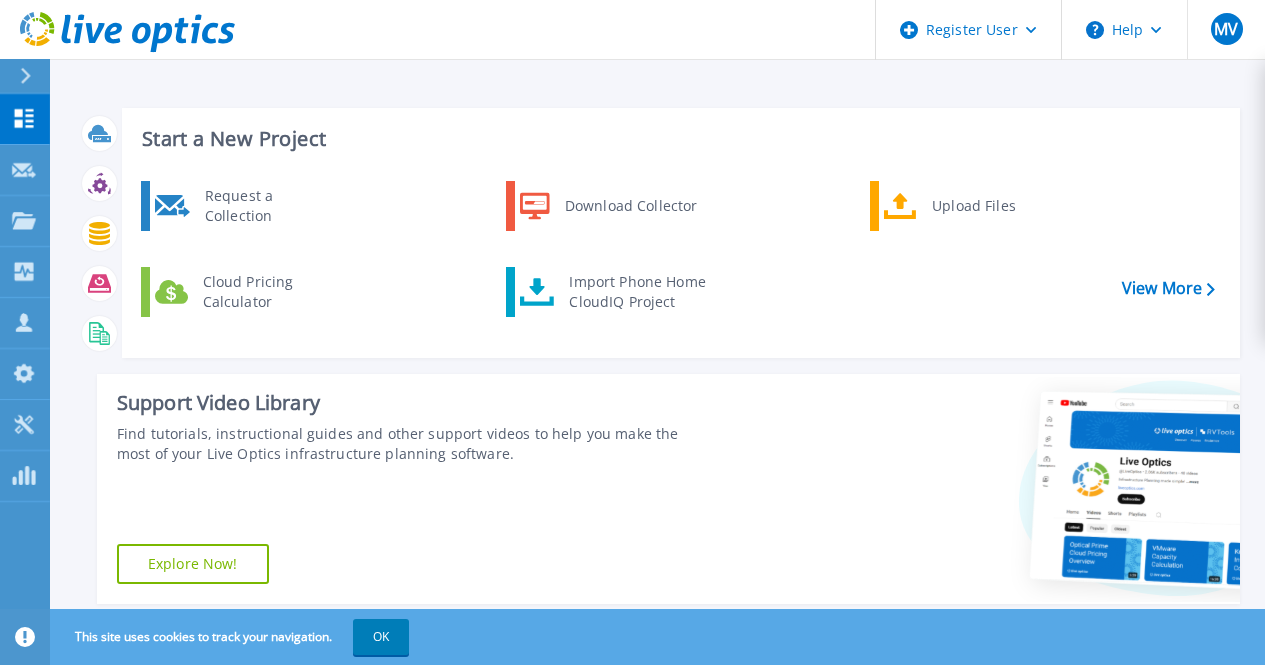 scroll, scrollTop: 0, scrollLeft: 0, axis: both 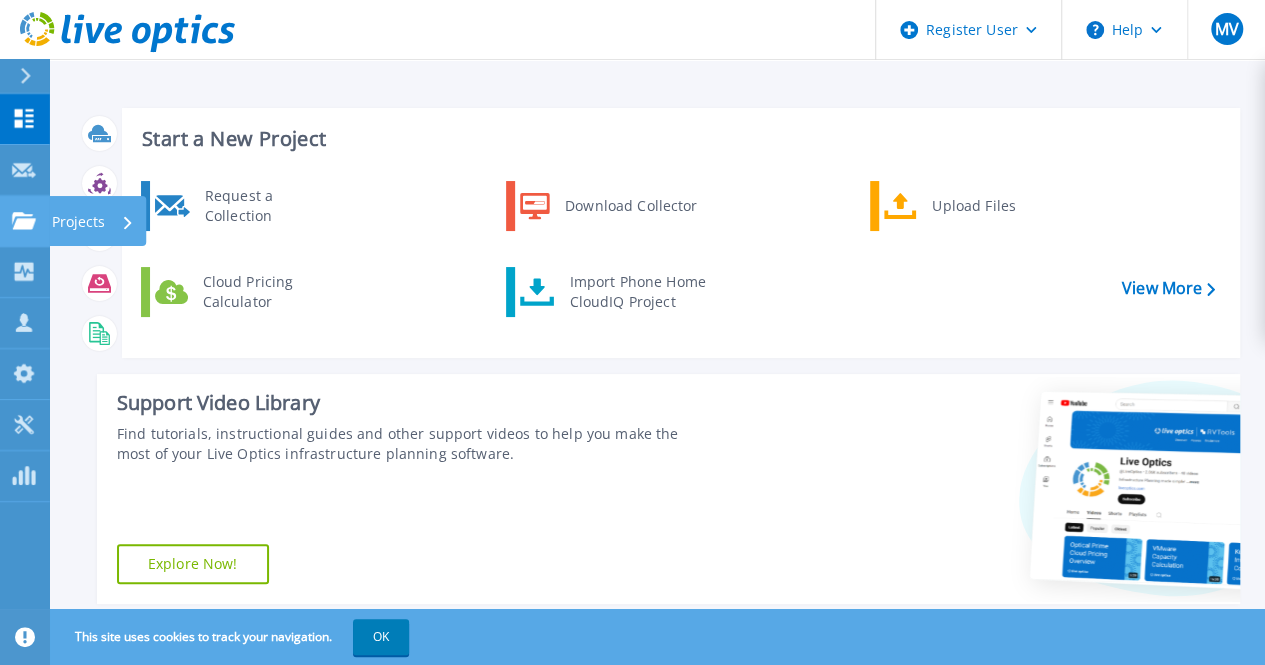 click on "Projects Projects" at bounding box center (25, 221) 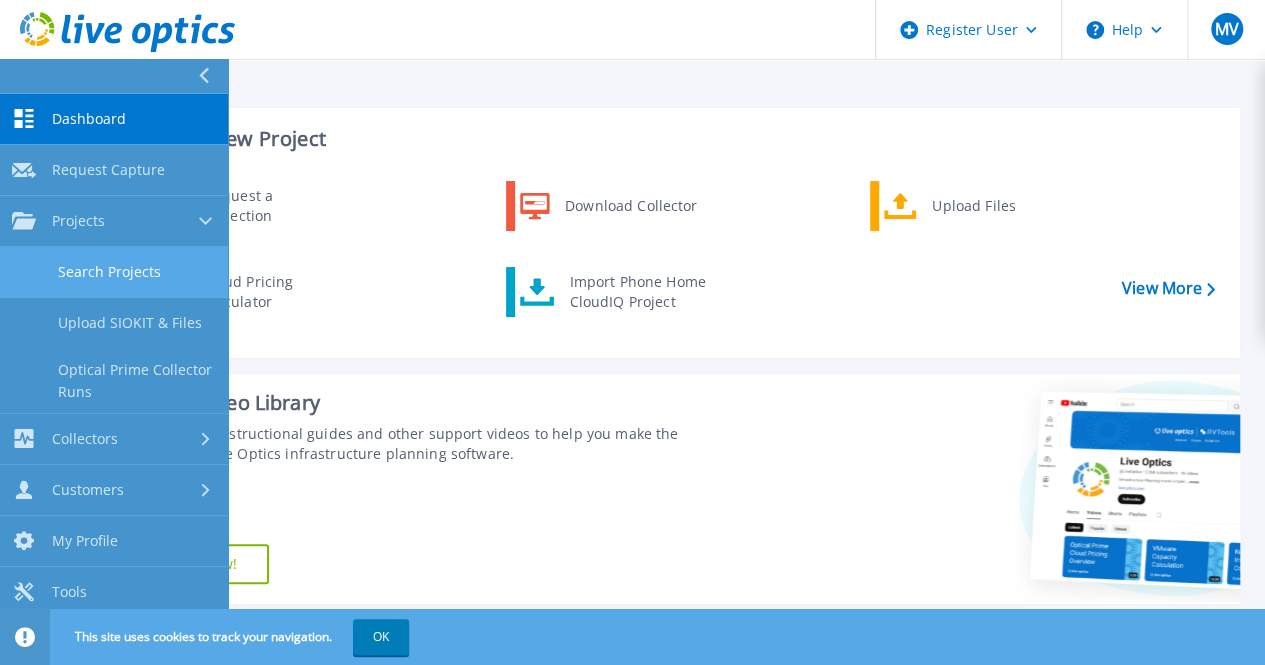click on "Search Projects" at bounding box center (114, 272) 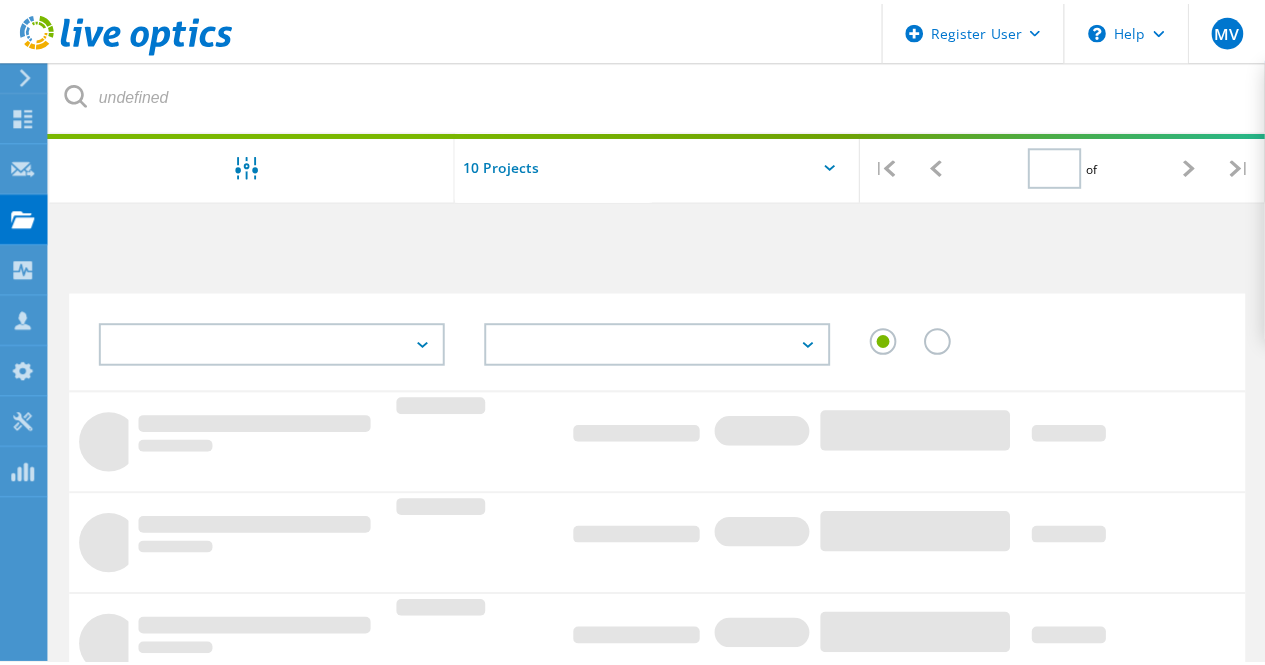 scroll, scrollTop: 0, scrollLeft: 0, axis: both 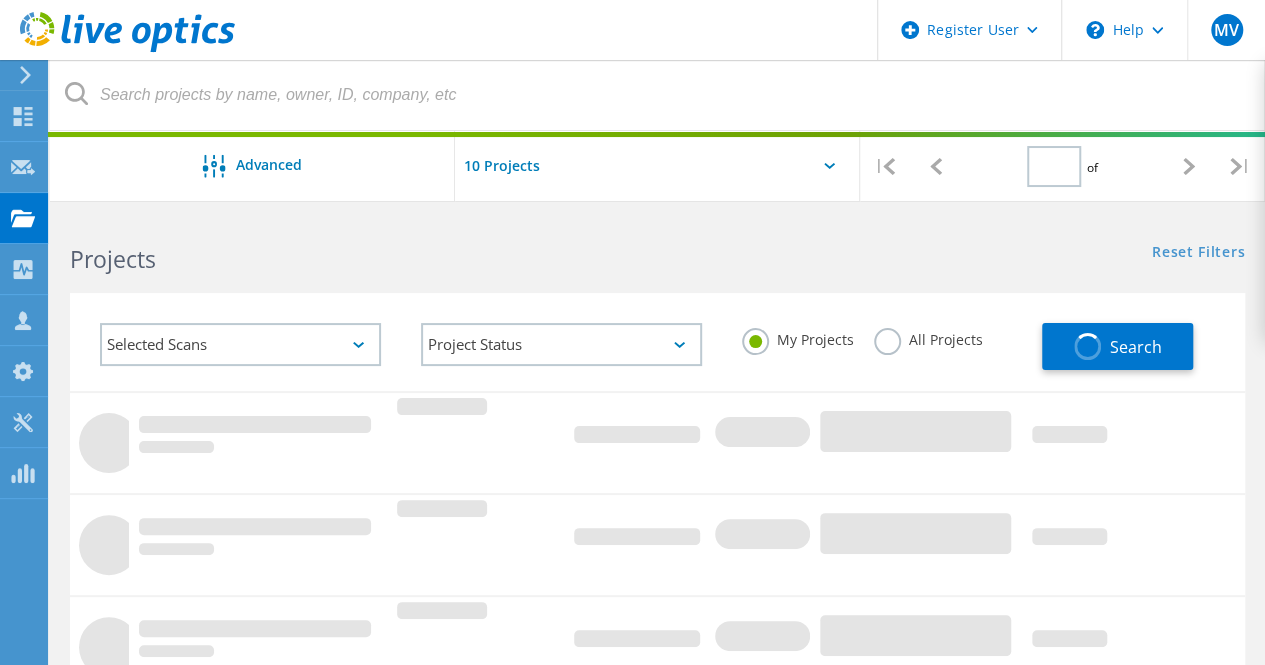 type on "1" 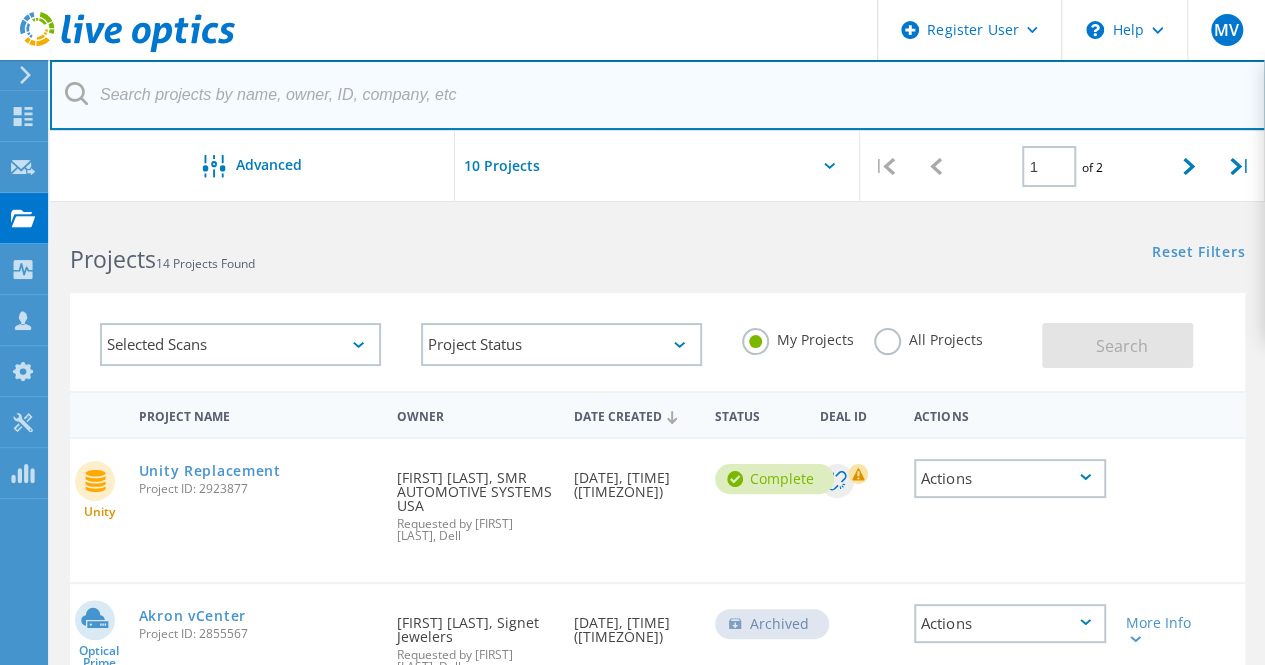 click at bounding box center (658, 95) 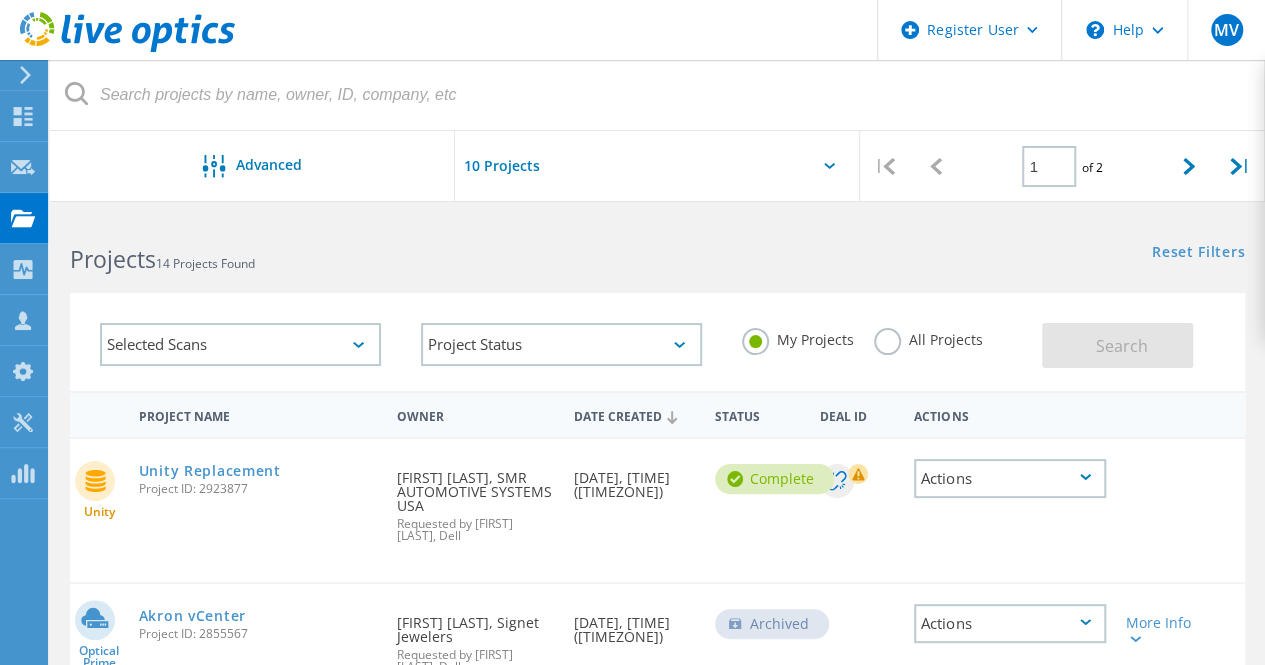 click on "All Projects" 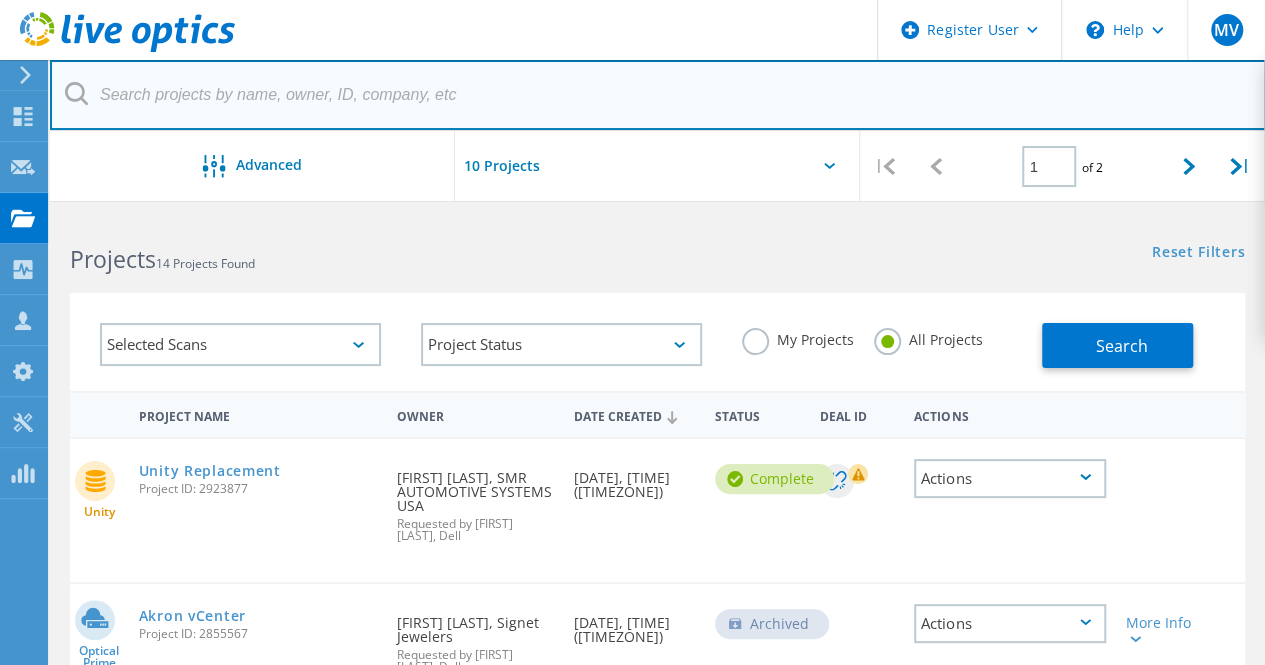click at bounding box center [658, 95] 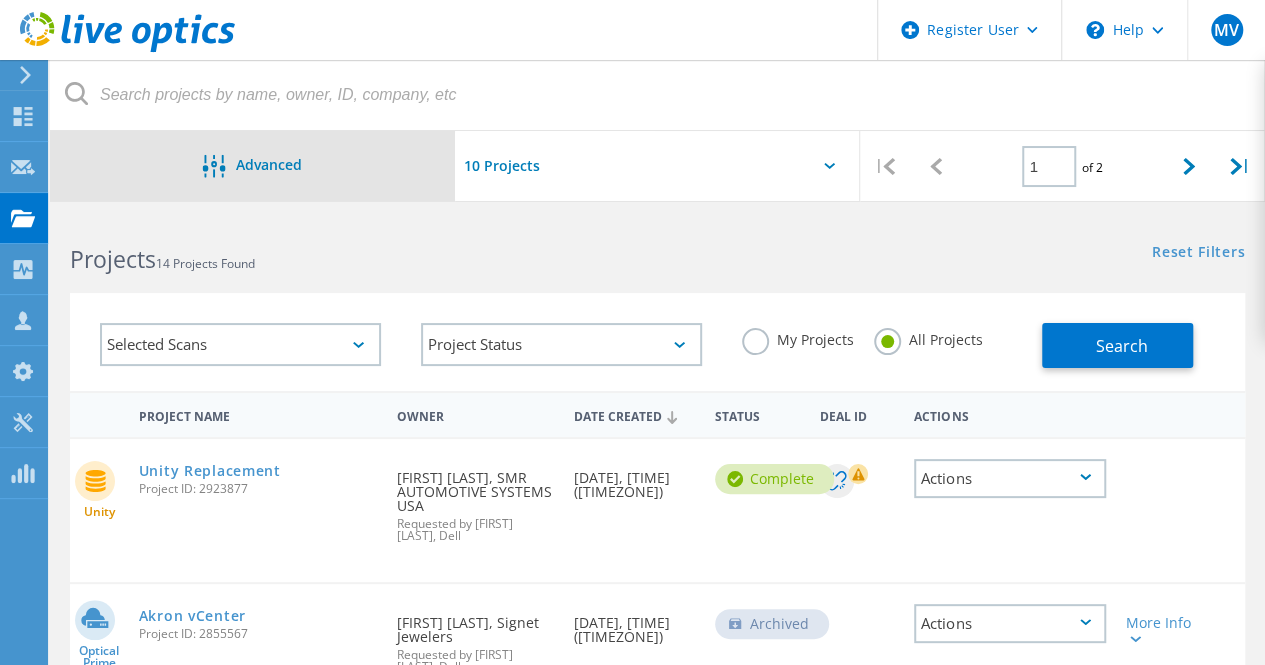 click on "Advanced" 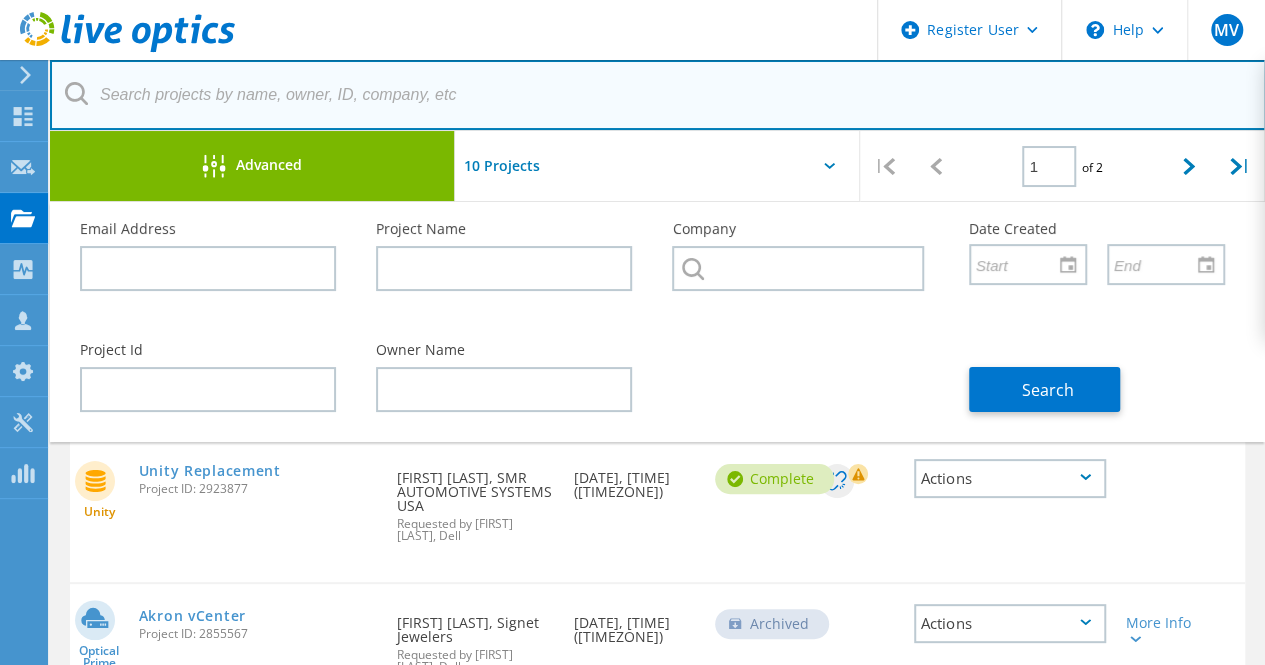 click at bounding box center (658, 95) 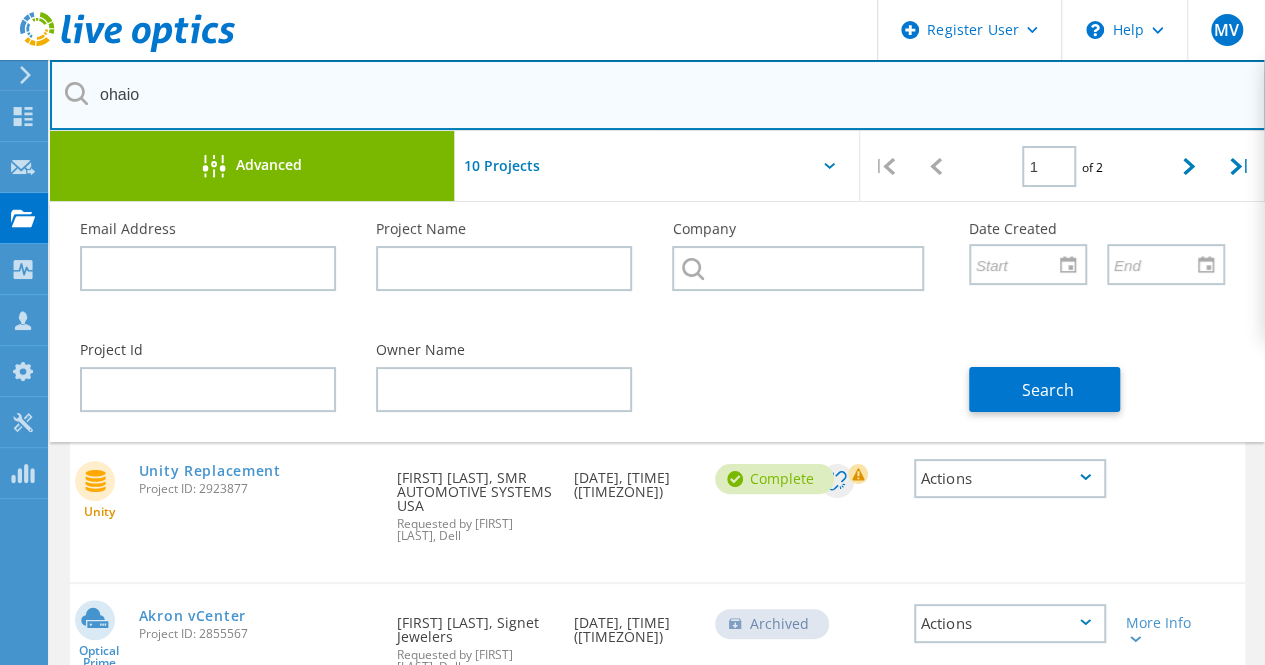 click on "ohaio" at bounding box center [658, 95] 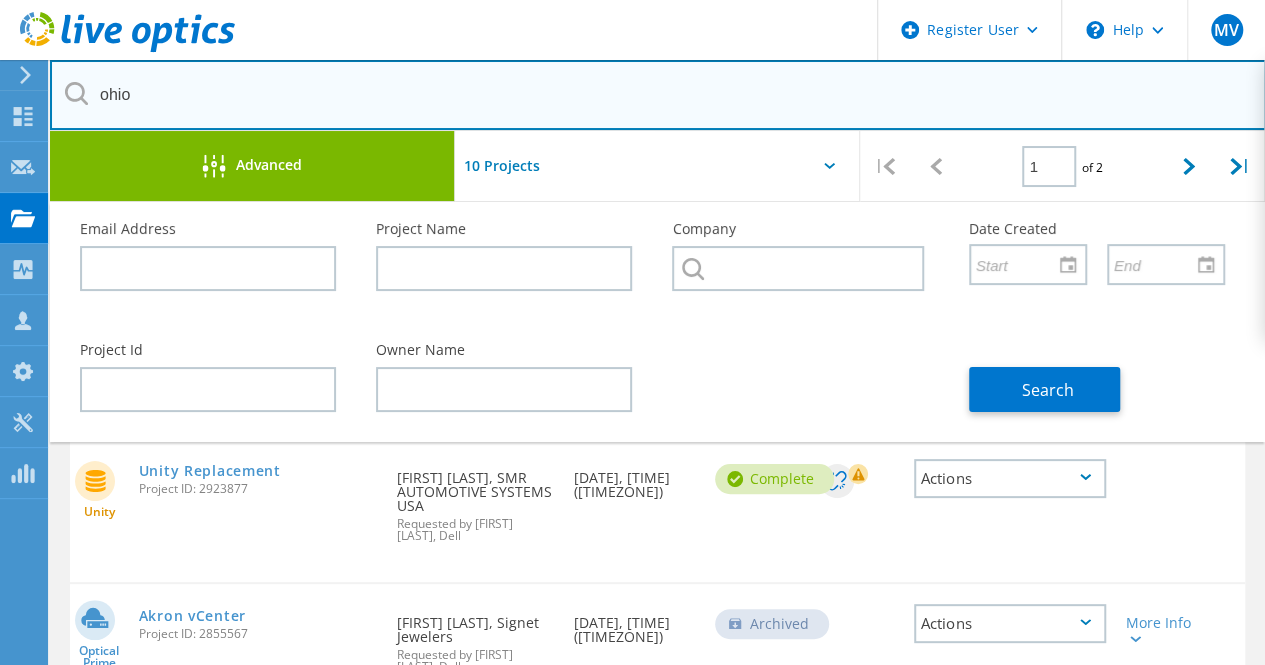 click on "ohio" at bounding box center (658, 95) 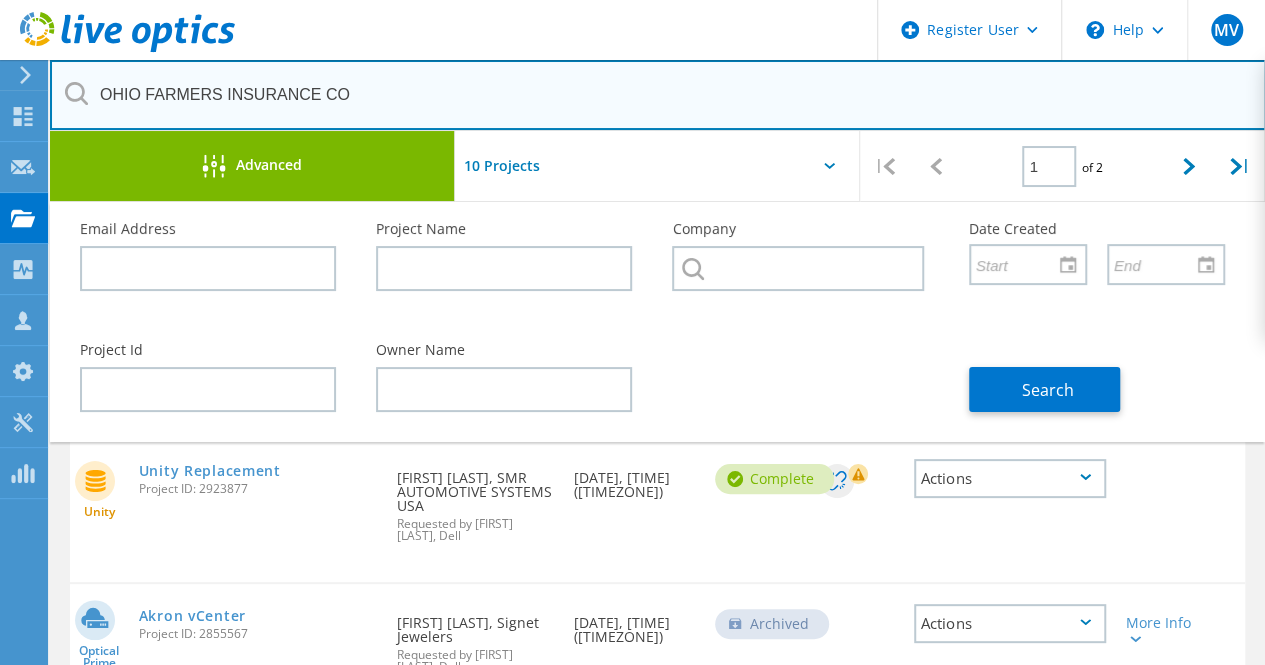 type on "OHIO FARMERS INSURANCE CO" 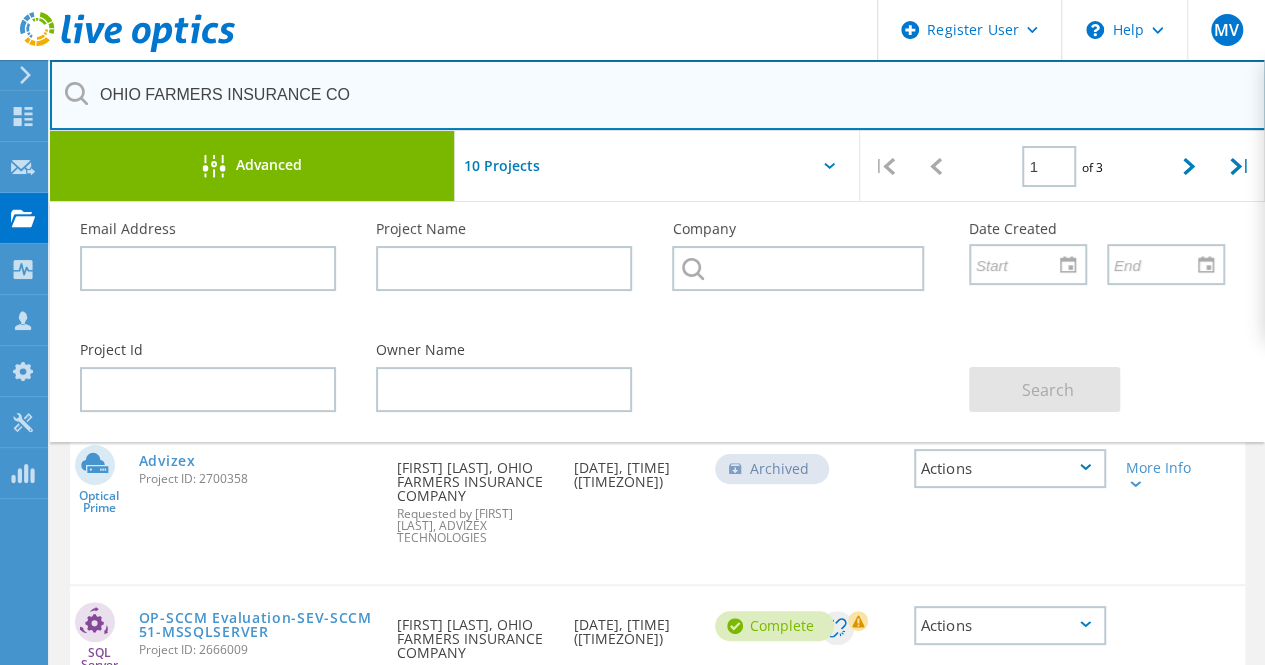 scroll, scrollTop: 0, scrollLeft: 0, axis: both 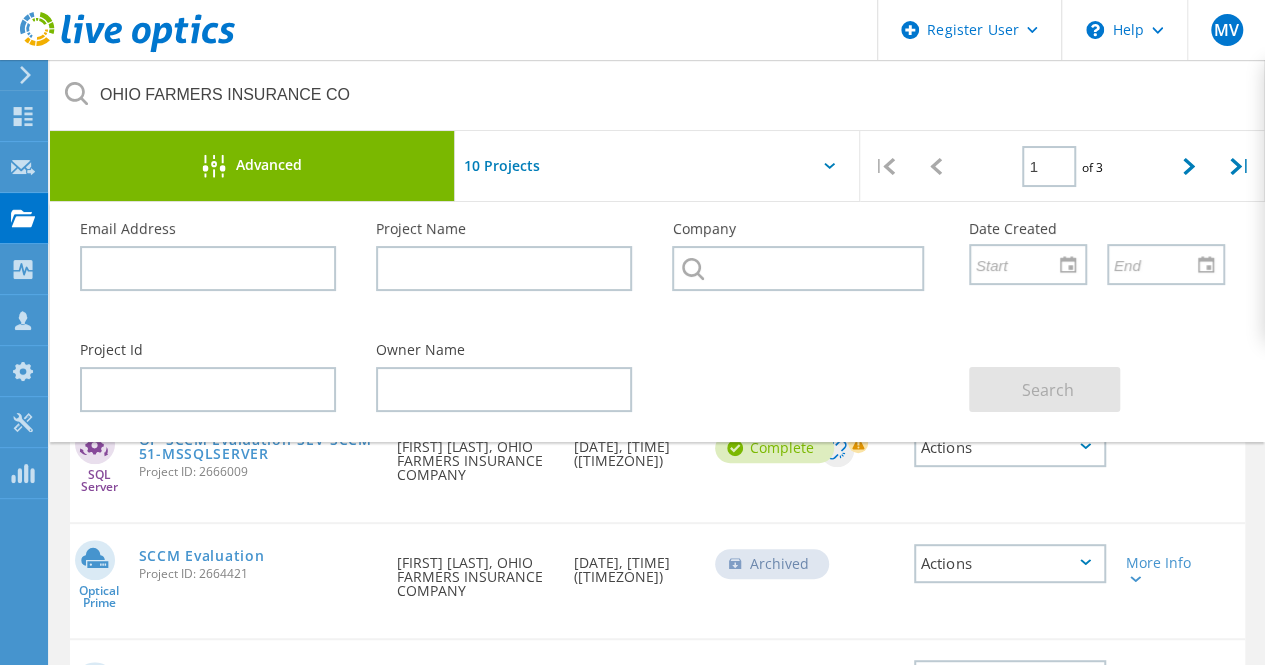 click on "Project Name   Owner   Date Created   Status  Deal Id Actions        Optical Prime  Advizex  Project ID: 2700358  Requested By  Chad Haston, OHIO FARMERS INSURANCE COMPANY  Requested by Keith Wernimont, ADVIZEX TECHNOLOGIES Date Created  10/22/2024, 13:03 (-04:00)   Archived
Deal Id  Actions   More Info  Collector Runs 1 Servers 109 Disks 123 Cluster Disks 253 Project ID 2700358 SFDC Deal ID 0 Duration 08:01:48 Start Time 10/22/2024, 13:02 (-04:00) End Time 10/22/2024, 21:03 (-04:00) Used Local Capacity 14445 Used Shared Capacity 622885 Peak Throughput 6078.2 IOPS 364858, 150594 Read/Write Ratio 32% / 68      SQL Server  OP-SCCM Evaluation-SEV-SCCM51-MSSQLSERVER  Project ID: 2666009  Requested By  Mark Sherry, OHIO FARMERS INSURANCE COMPANY  Date Created  09/26/2024, 09:22 (-04:00)   Complete
Deal Id  Actions       Optical Prime  SCCM Evaluation  Project ID: 2664421  Requested By  Mark Sherry, OHIO FARMERS INSURANCE COMPANY  Date Created  09/25/2024, 09:18 (-04:00)   Archived
Deal Id  Actions  1 1" 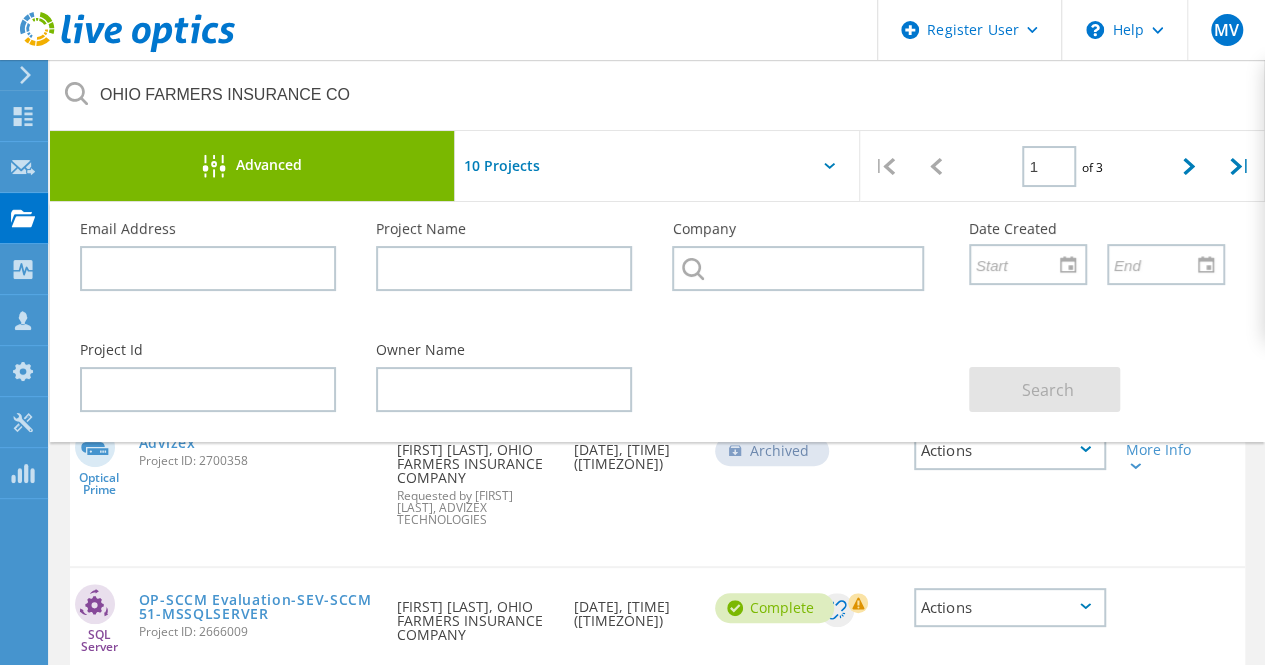 scroll, scrollTop: 0, scrollLeft: 0, axis: both 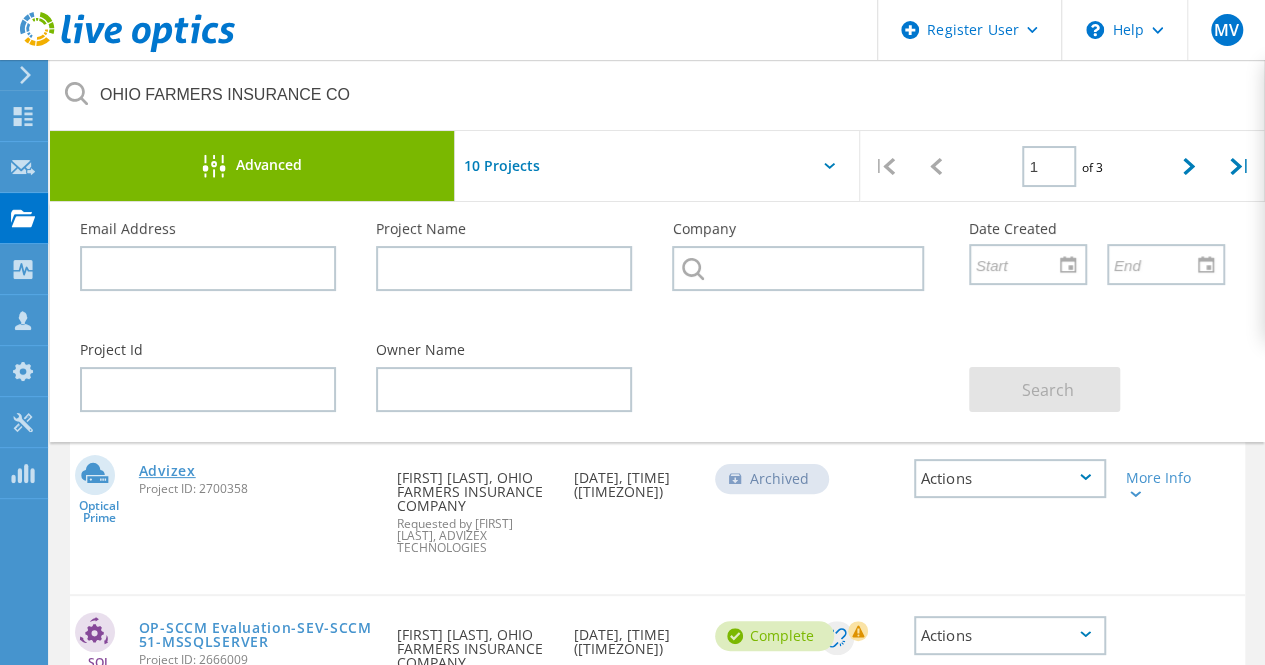 click on "Advizex" 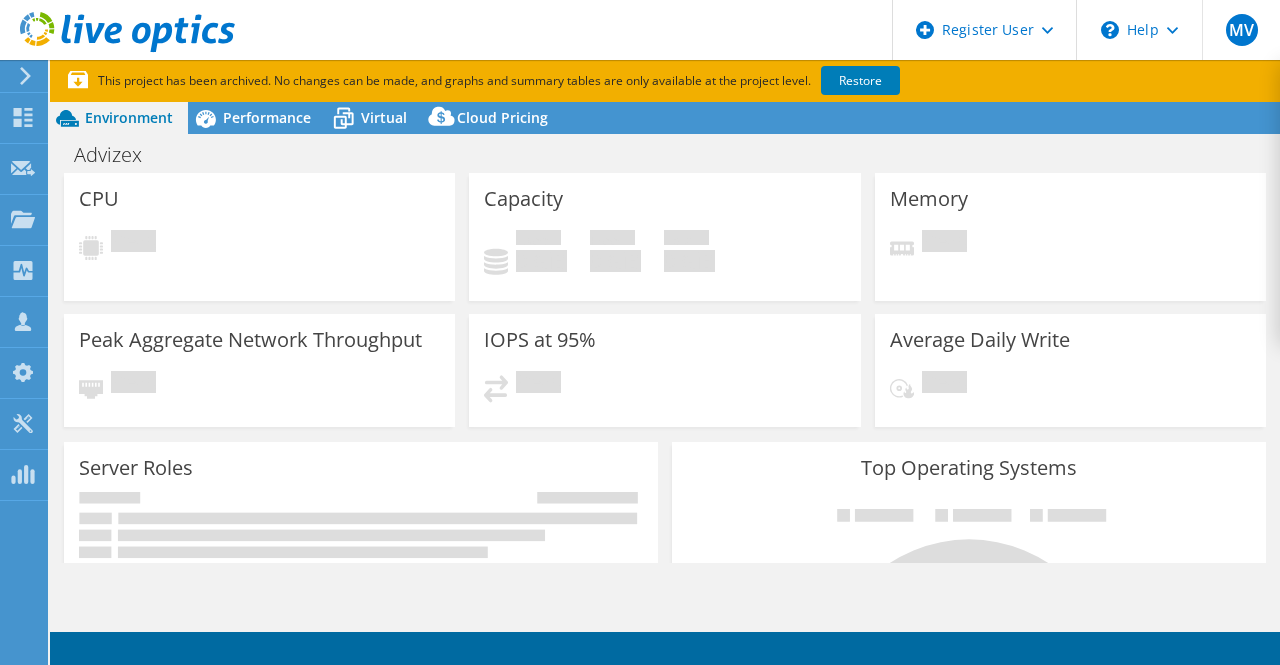 scroll, scrollTop: 0, scrollLeft: 0, axis: both 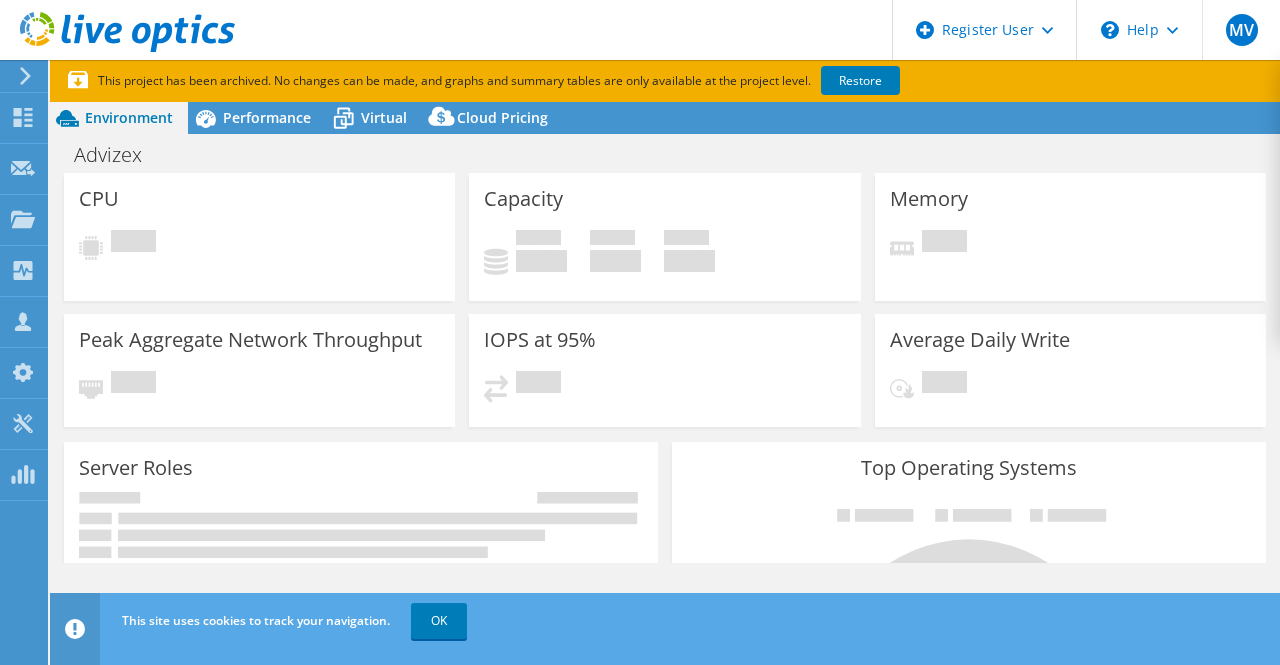 select on "USD" 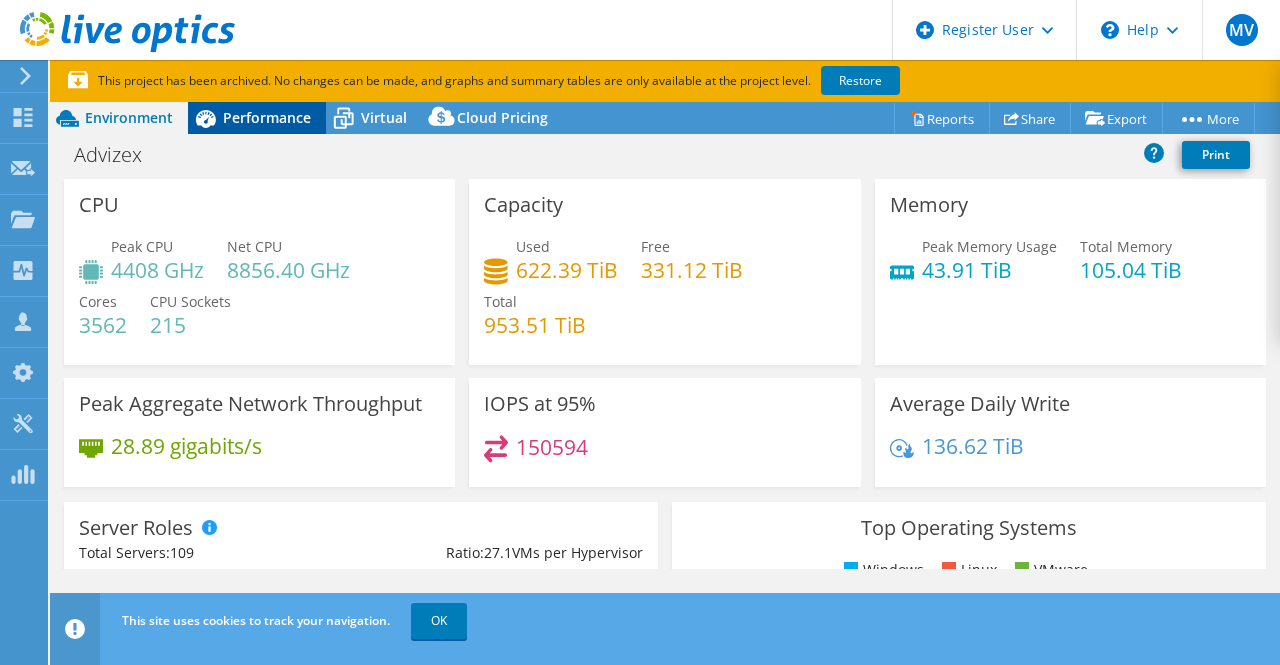 click on "Performance" at bounding box center (267, 117) 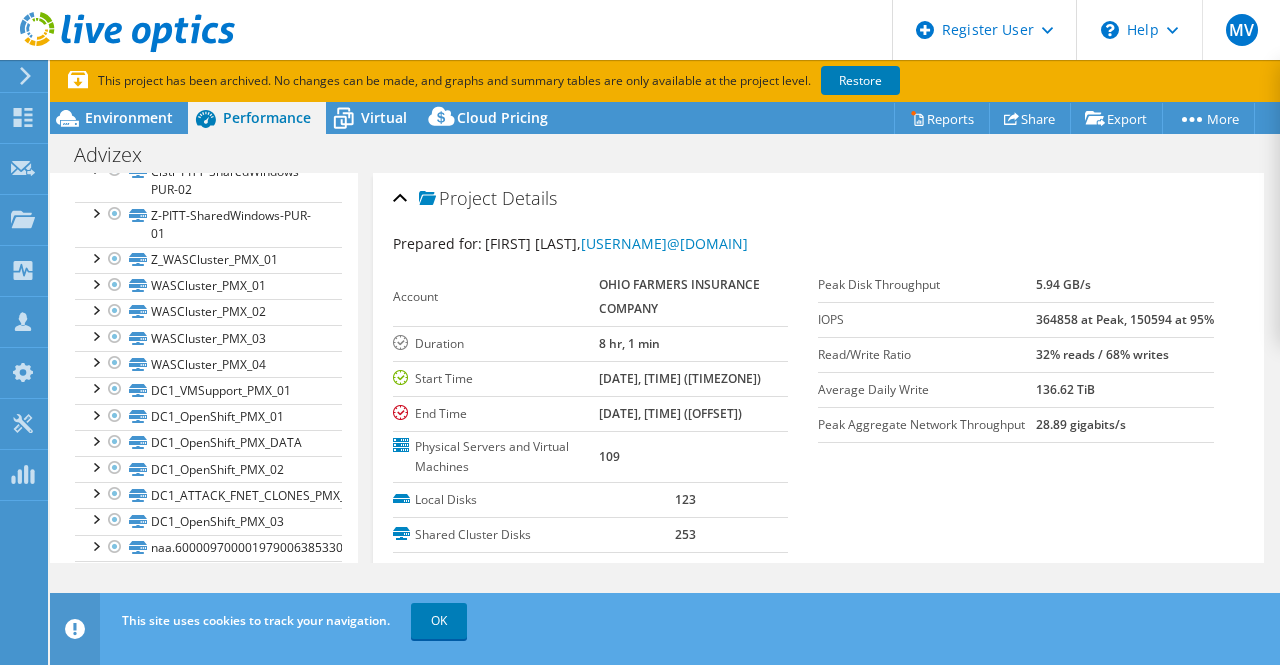 scroll, scrollTop: 953, scrollLeft: 0, axis: vertical 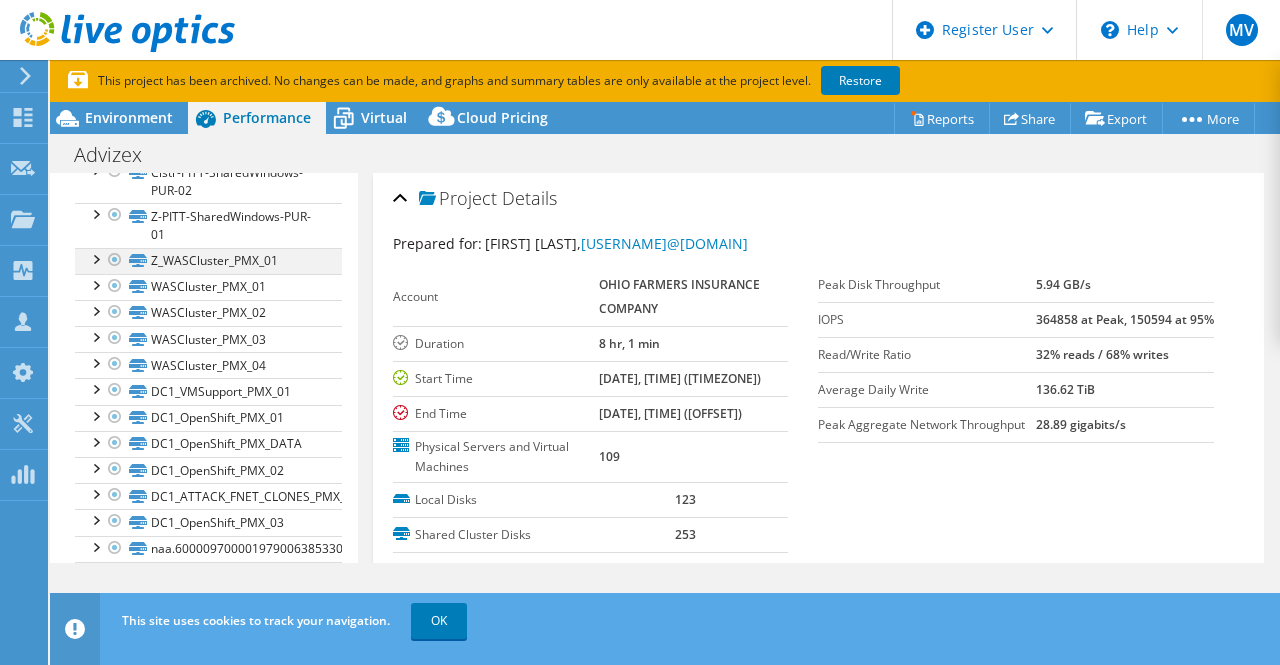 click at bounding box center [95, 258] 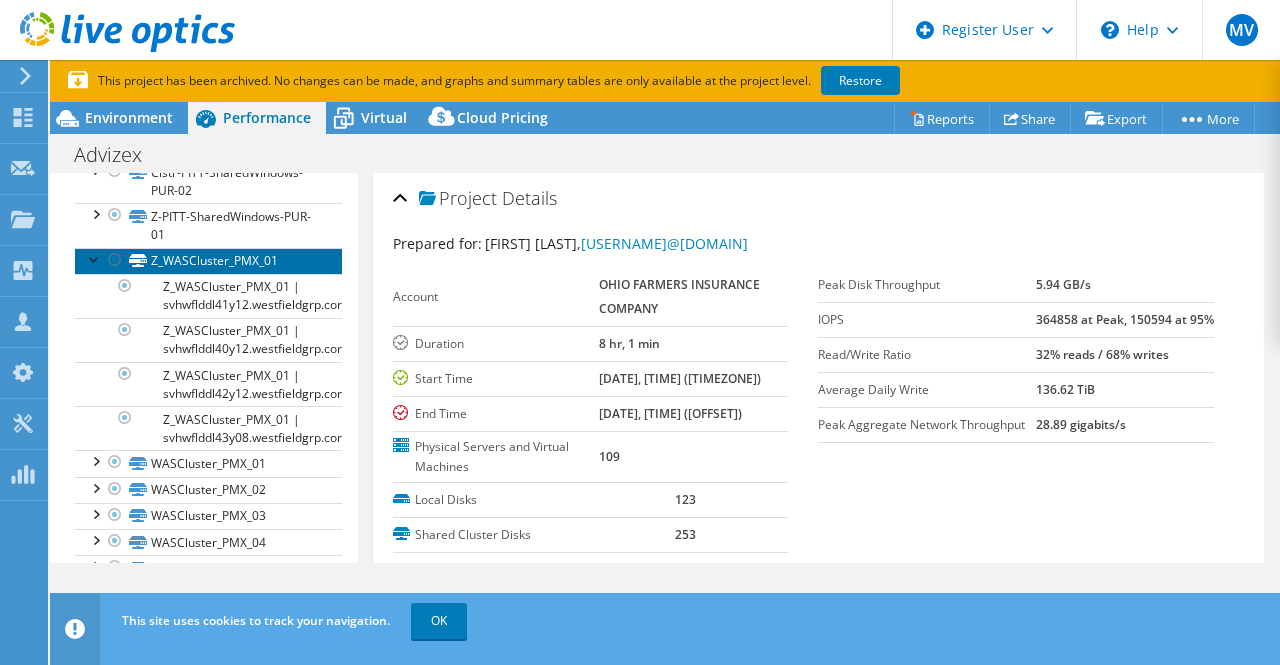 click on "Z_WASCluster_PMX_01" at bounding box center (208, 261) 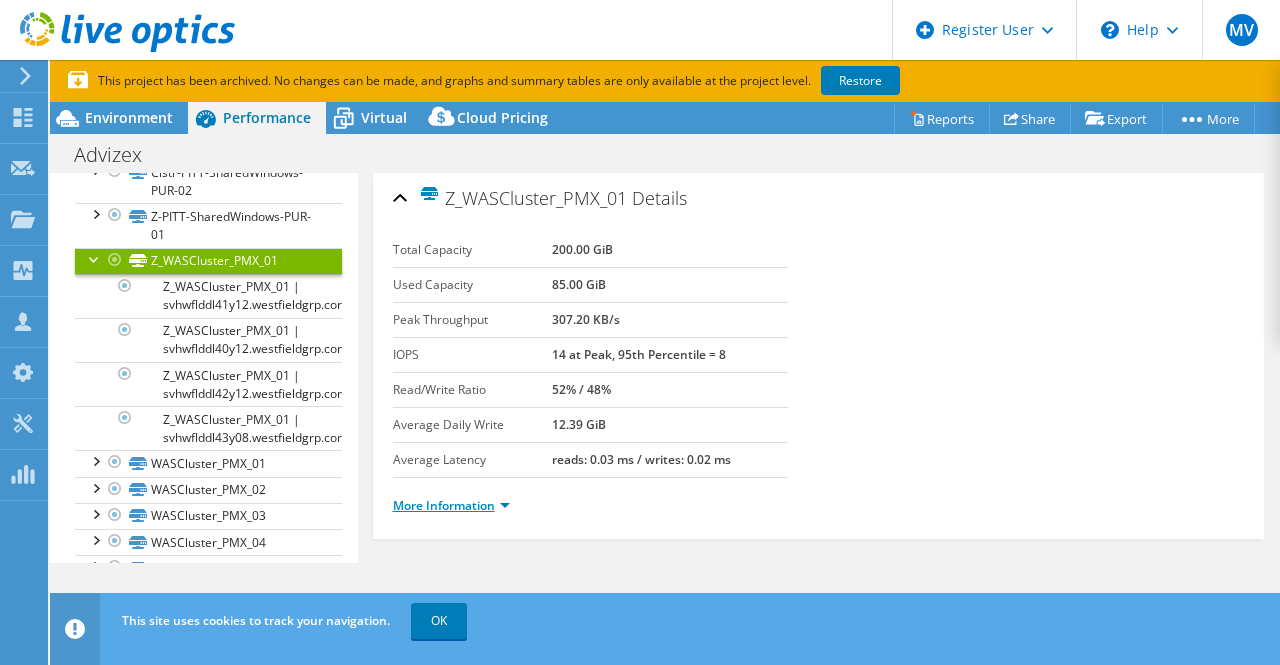 click on "More Information" at bounding box center [451, 505] 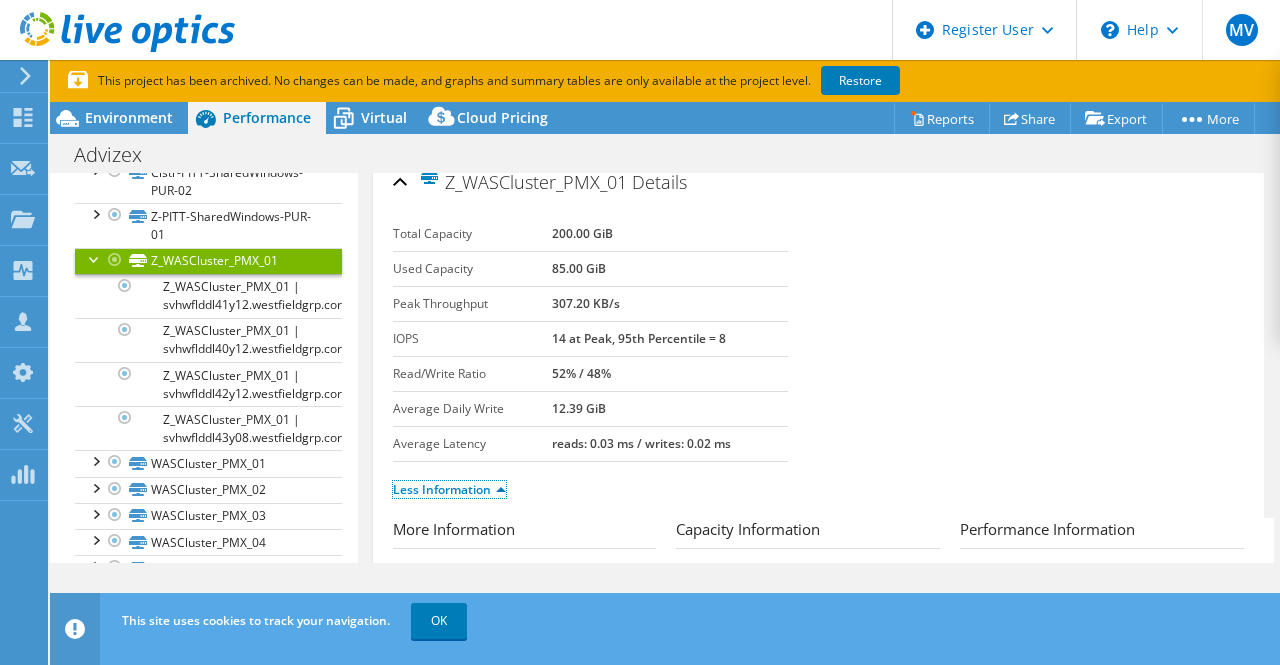 scroll, scrollTop: 0, scrollLeft: 0, axis: both 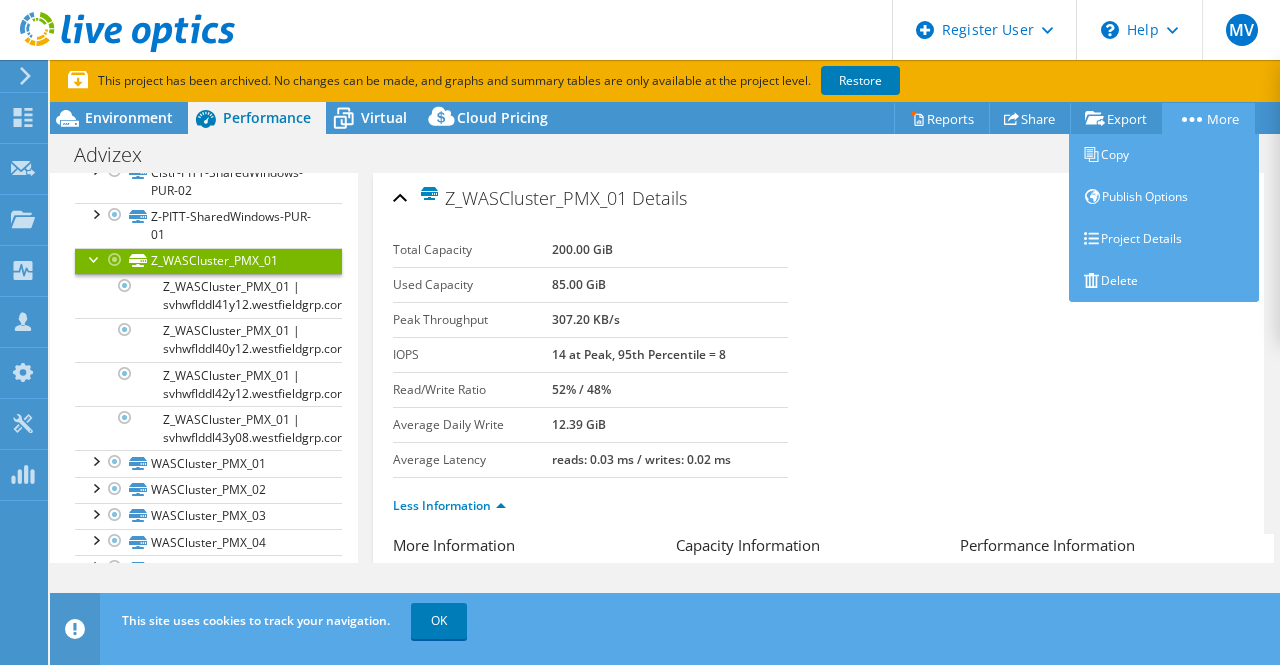 click on "More" at bounding box center [1208, 118] 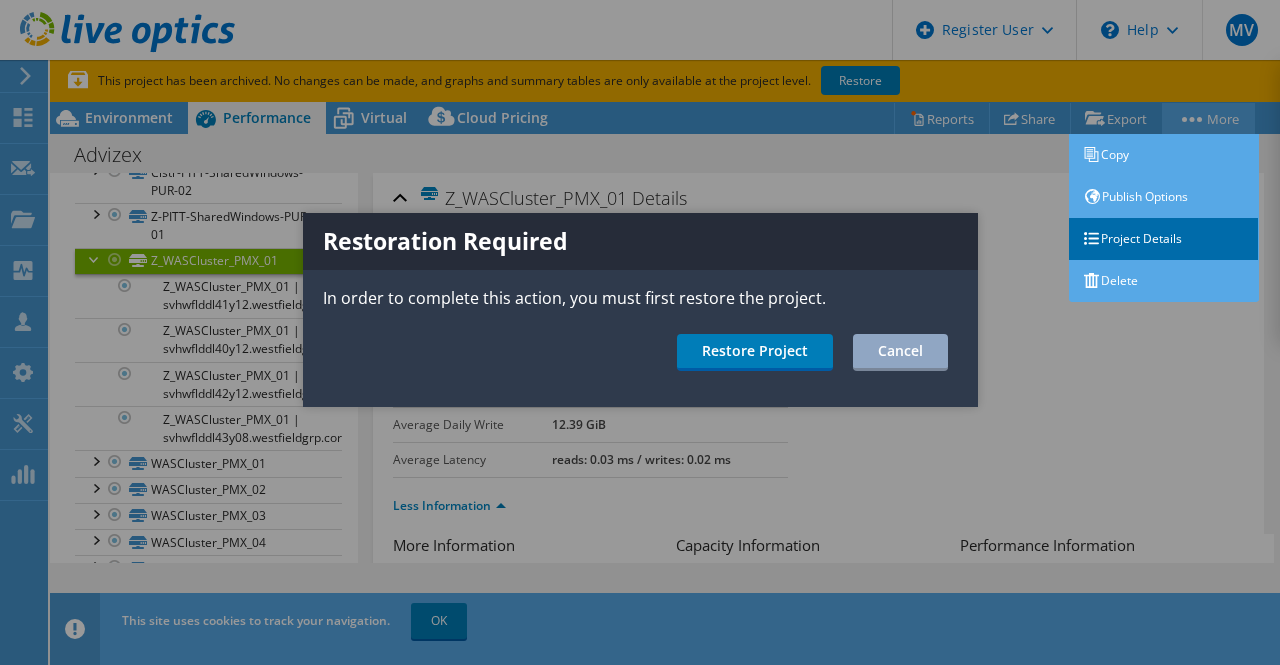 click on "Project Details" at bounding box center [1164, 239] 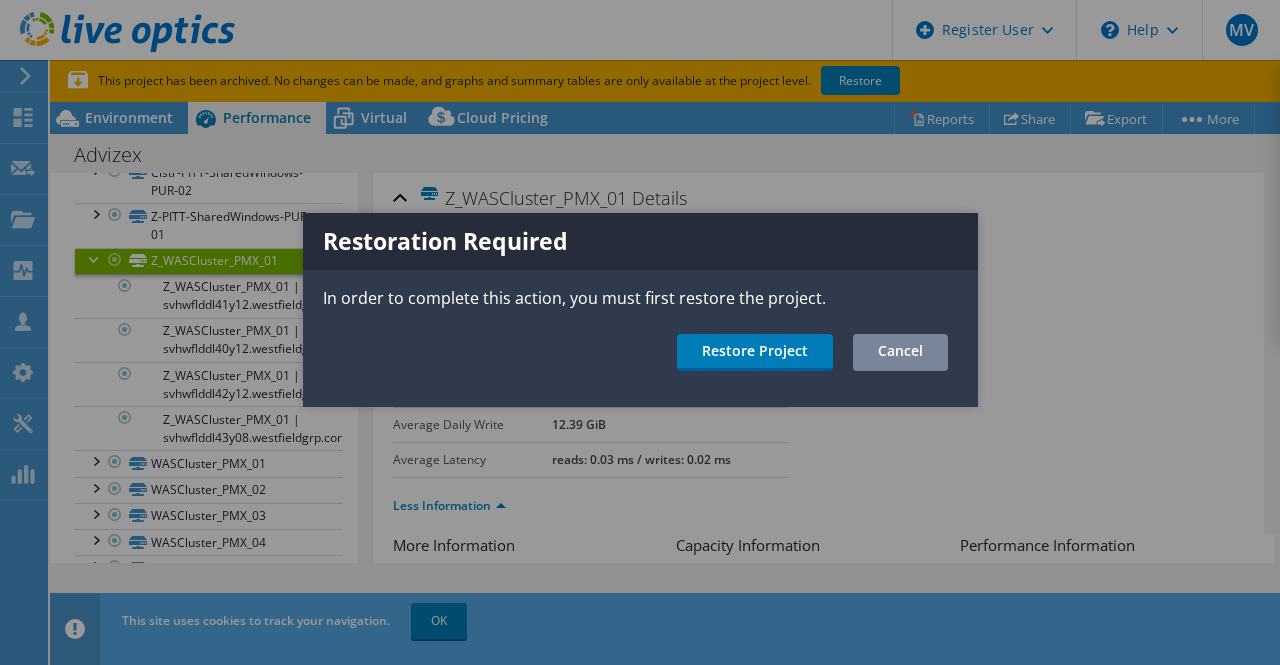 click on "Cancel" at bounding box center [900, 352] 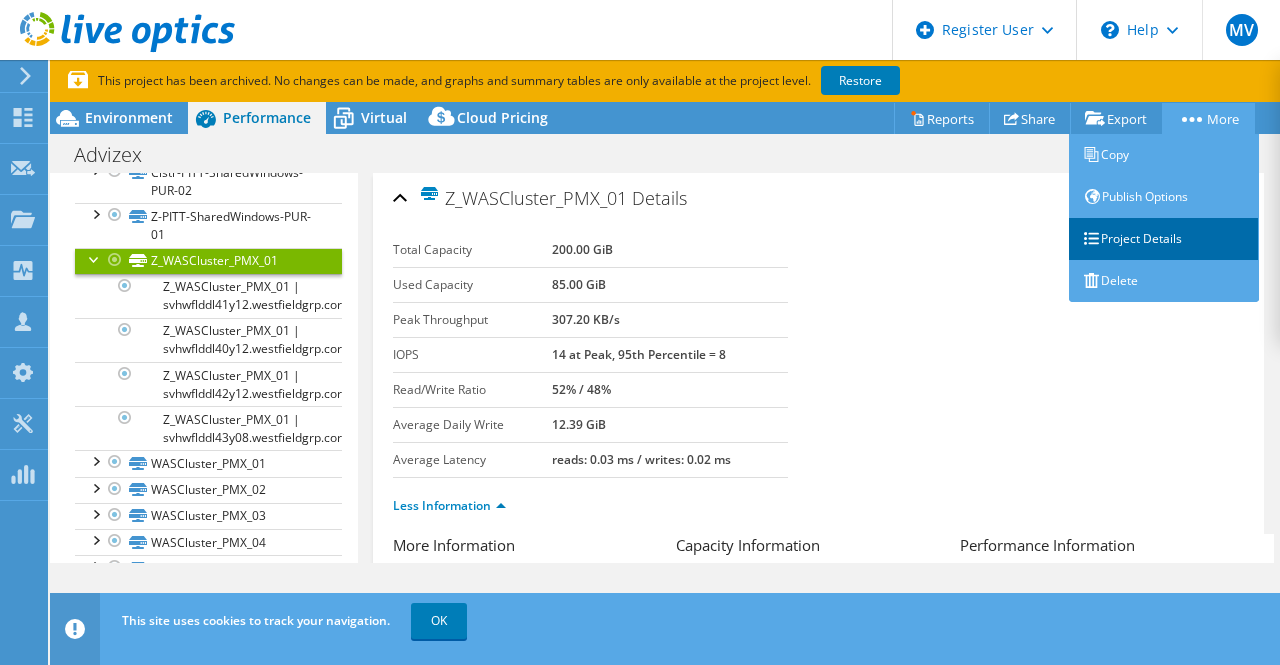 click on "Project Details" at bounding box center [1164, 239] 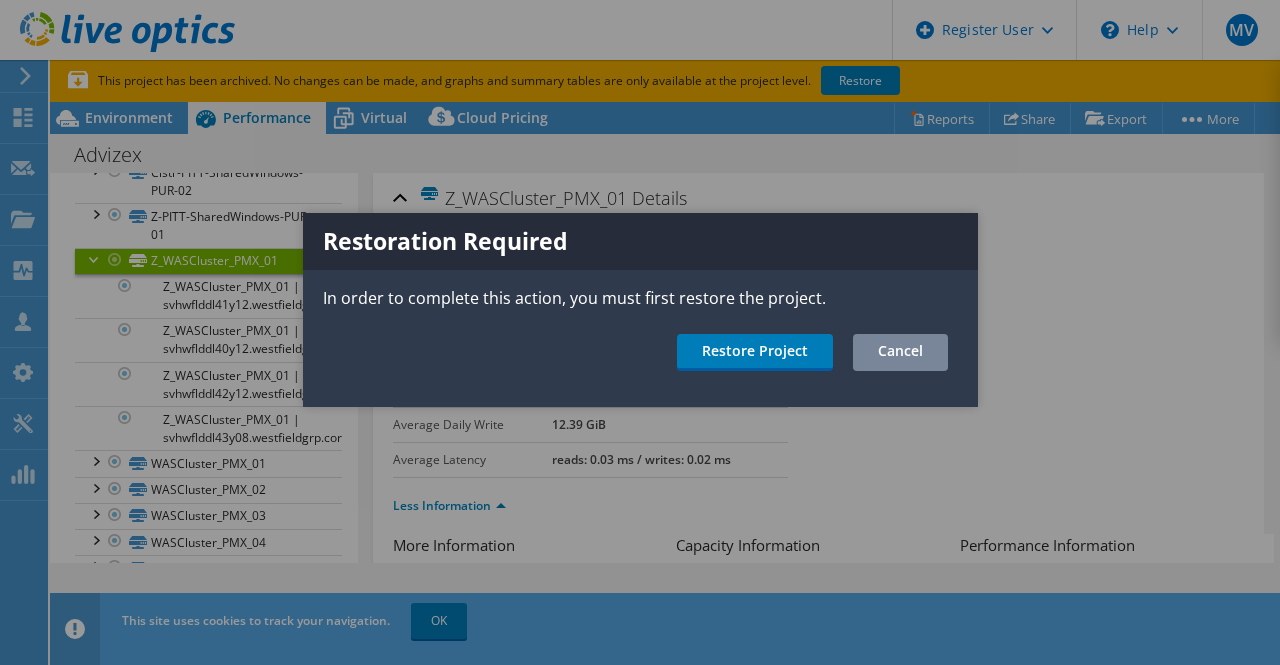 click on "Cancel" at bounding box center (900, 352) 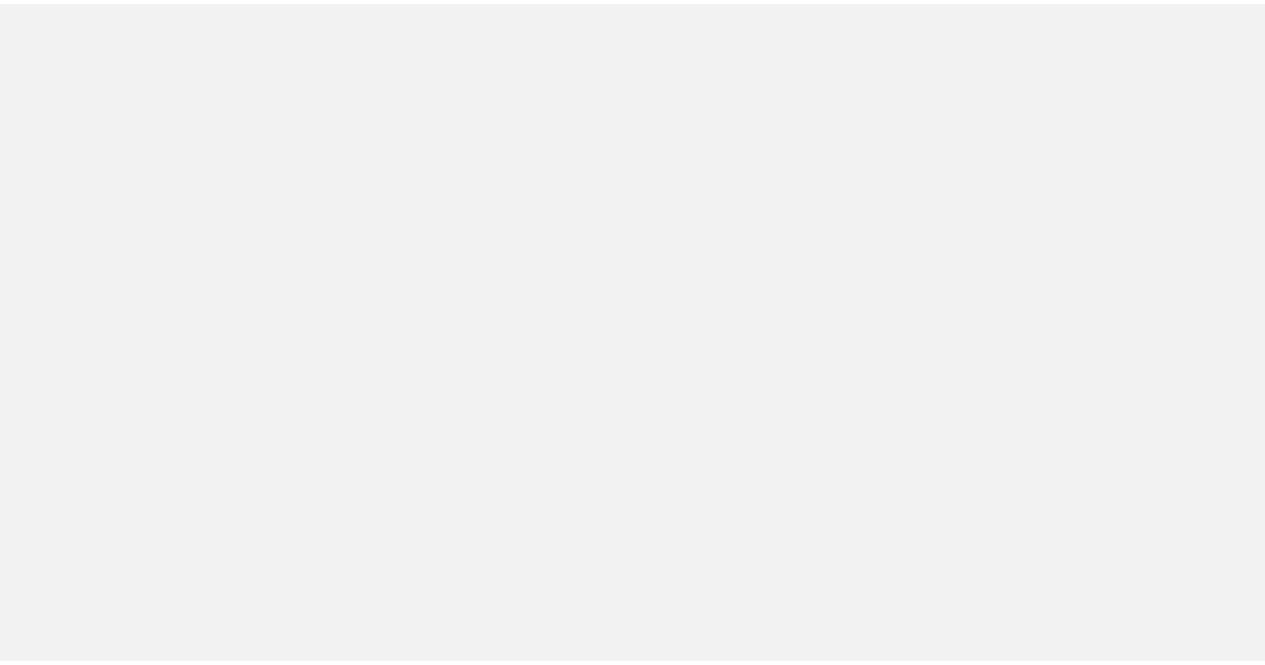 scroll, scrollTop: 0, scrollLeft: 0, axis: both 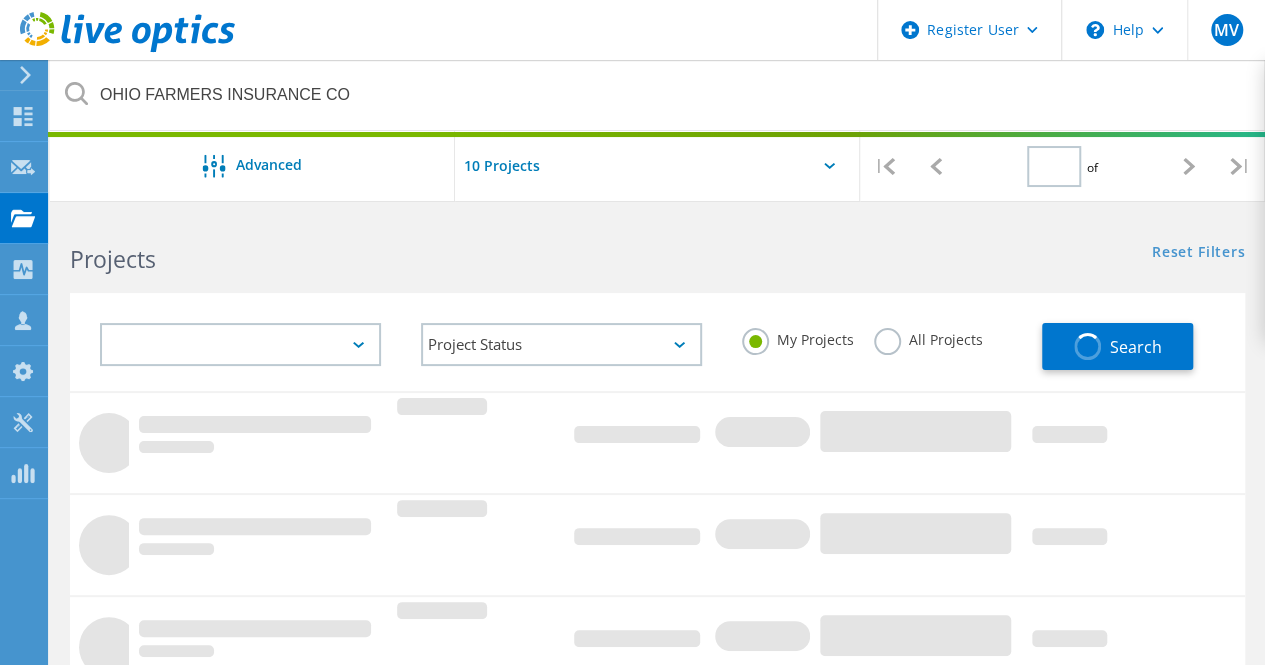 type on "1" 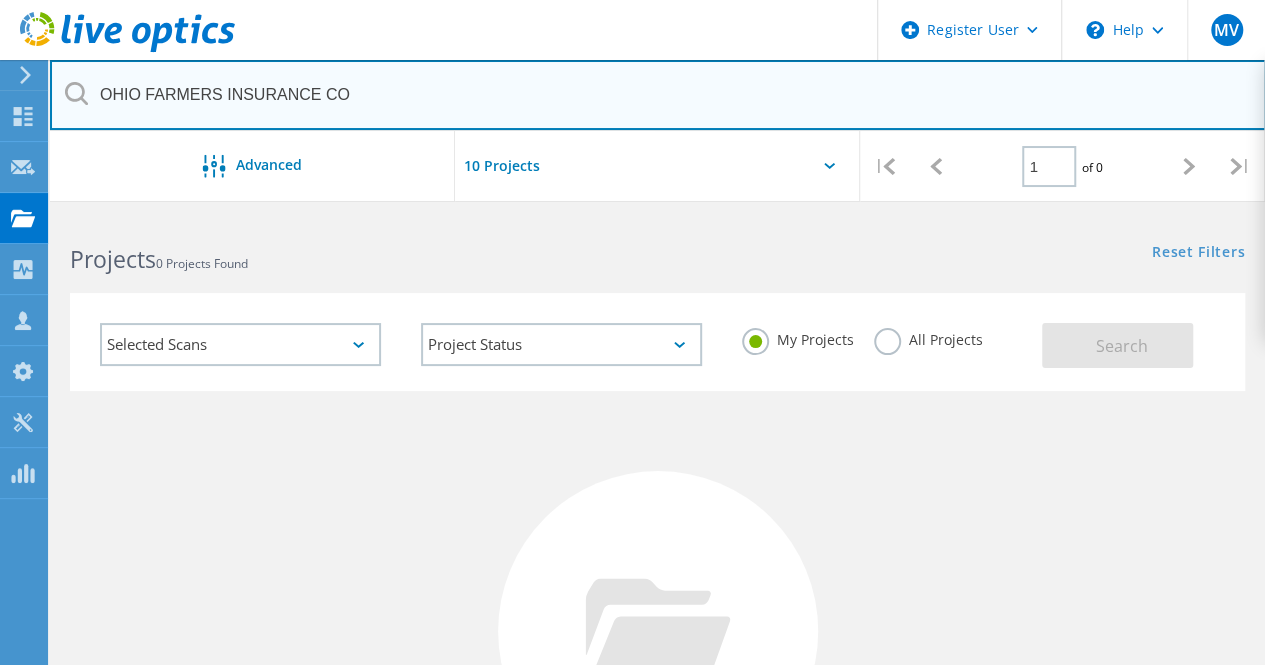 click on "OHIO FARMERS INSURANCE CO" at bounding box center (658, 95) 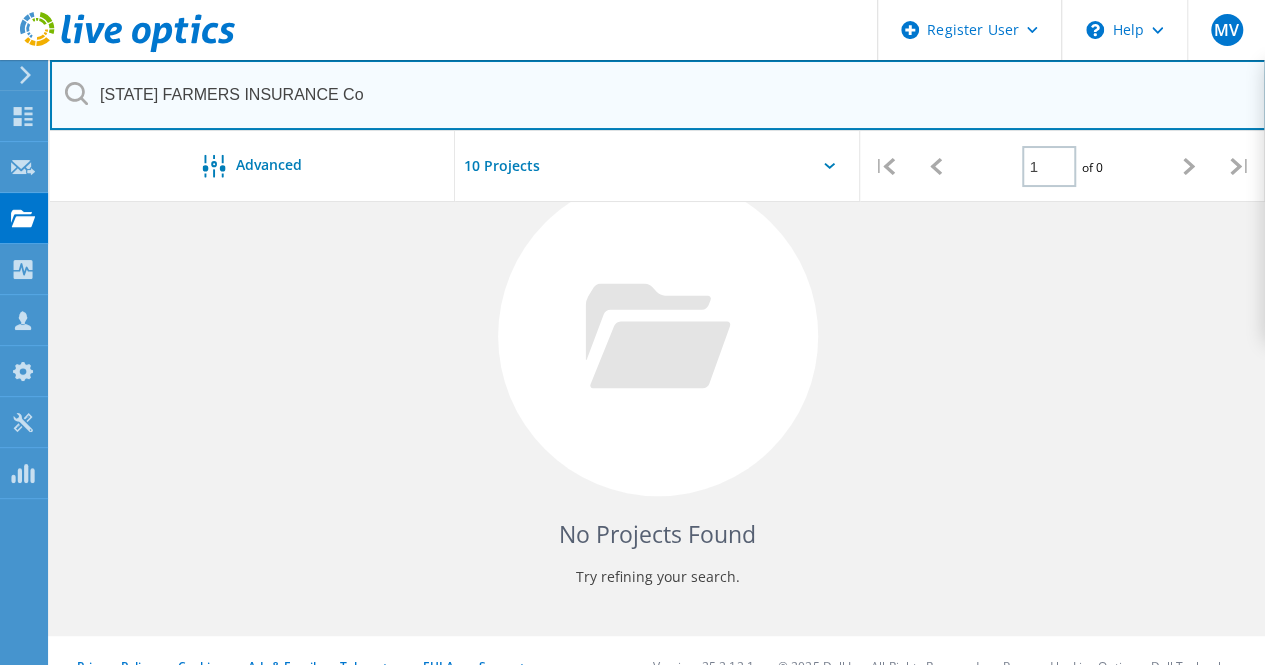 scroll, scrollTop: 0, scrollLeft: 0, axis: both 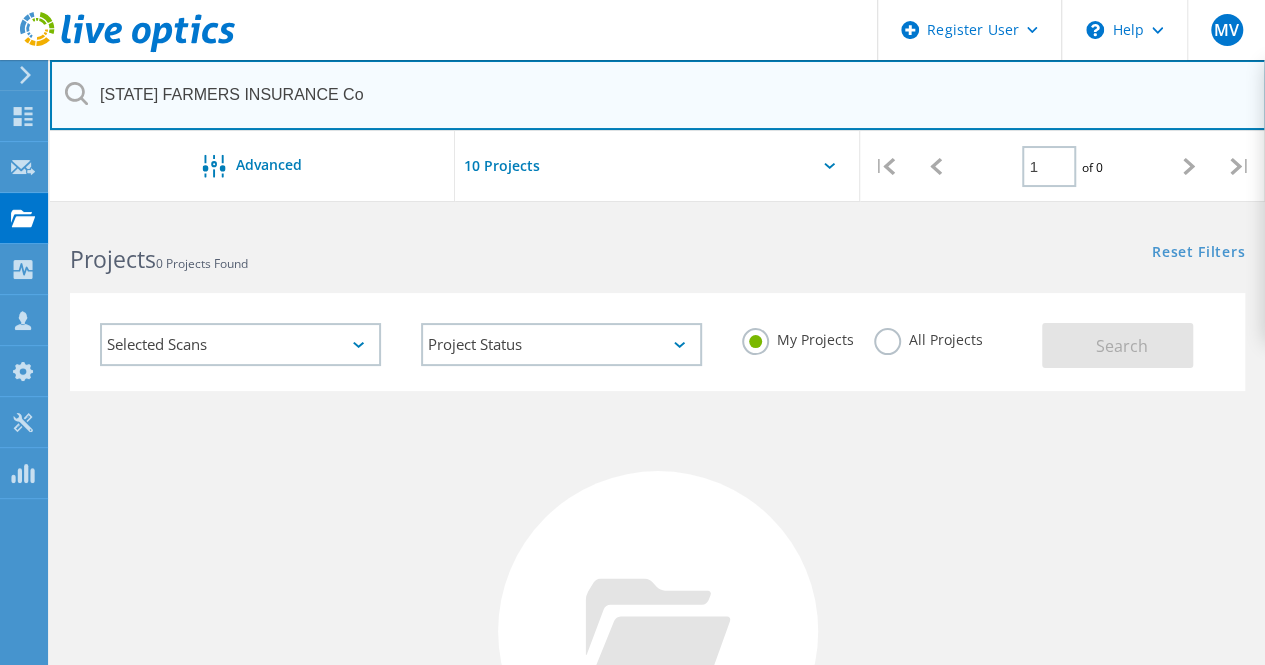 click on "OHIO FARMERS INSURANCE Co" at bounding box center (658, 95) 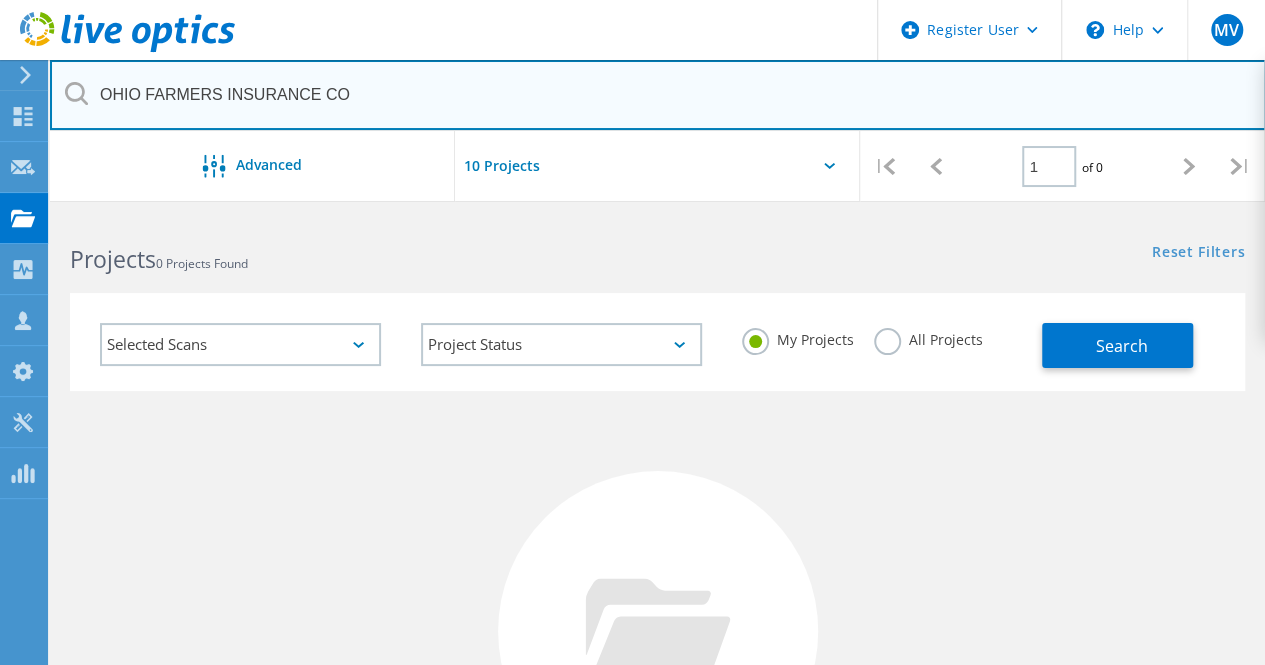 type on "OHIO FARMERS INSURANCE CO" 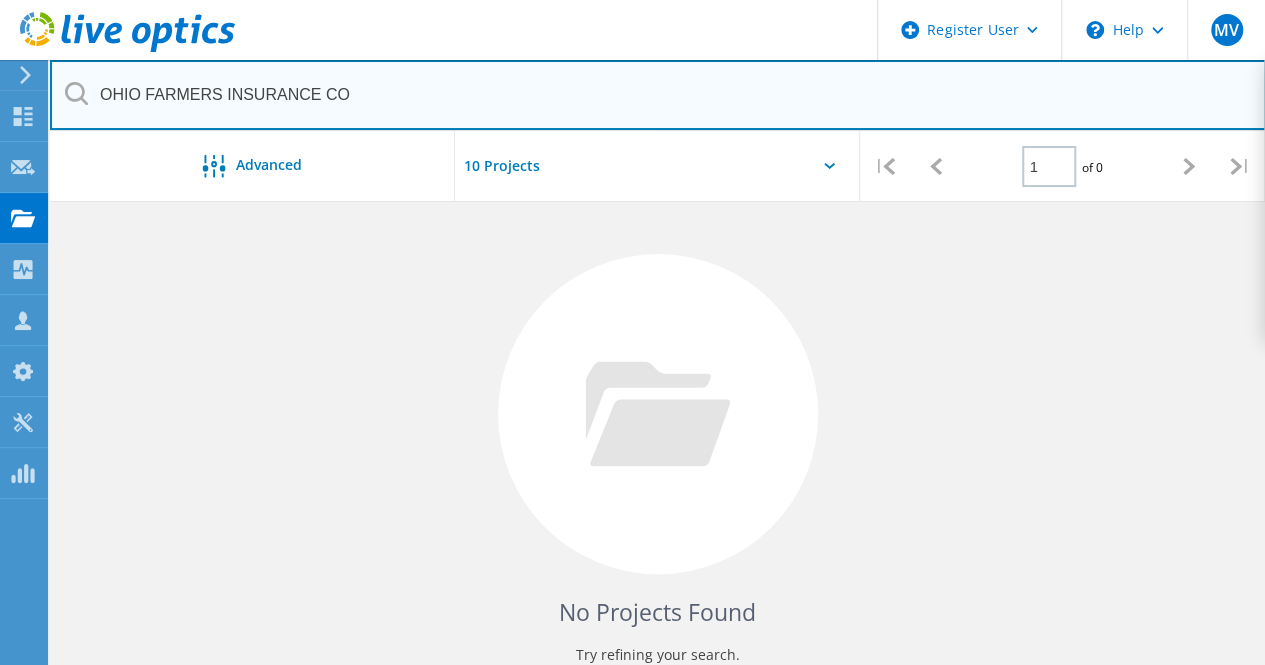 scroll, scrollTop: 0, scrollLeft: 0, axis: both 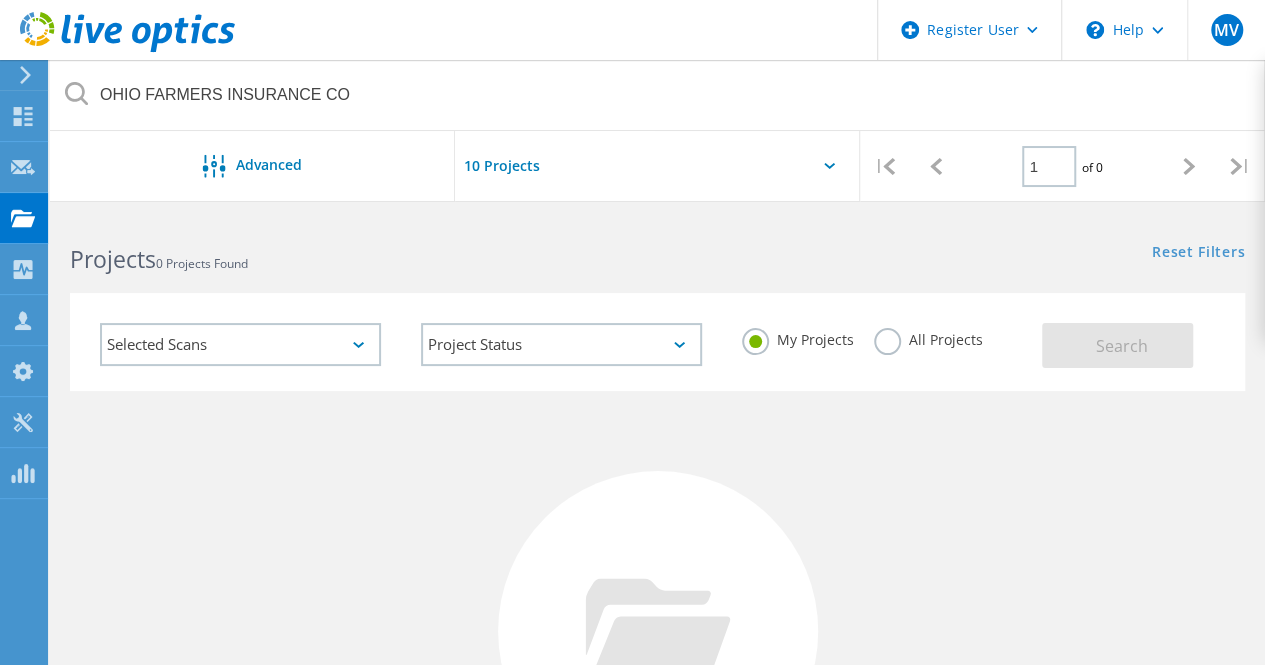 click on "All Projects" 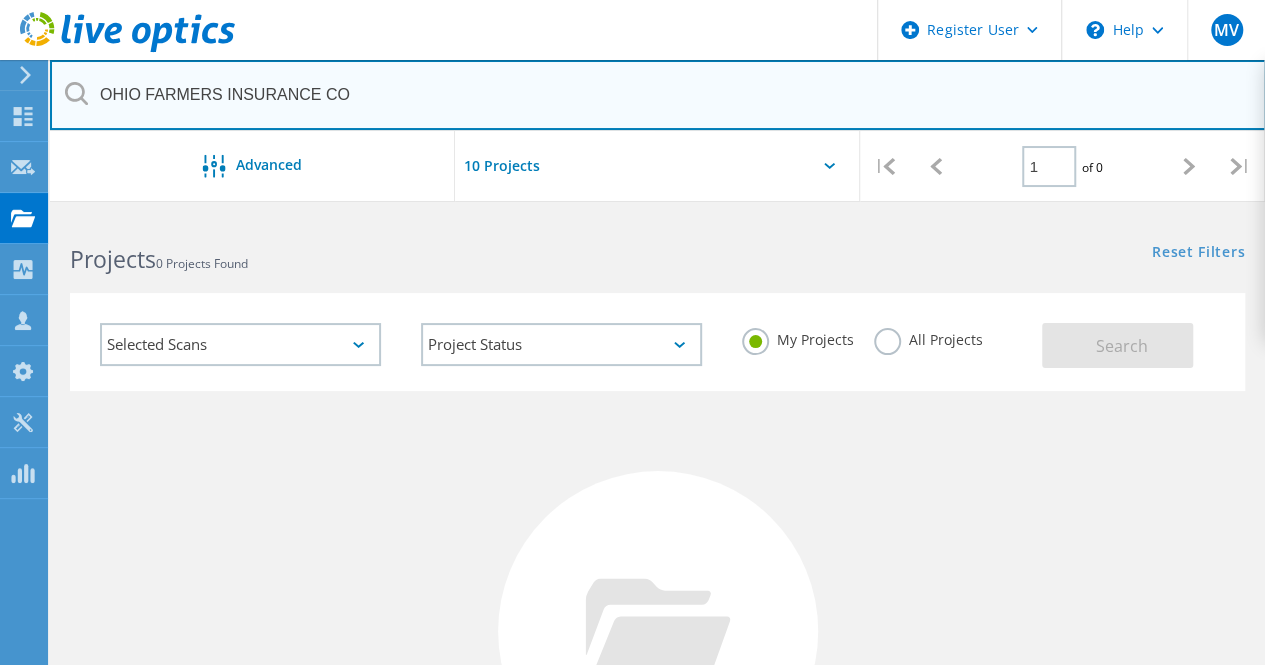 click on "OHIO FARMERS INSURANCE CO" at bounding box center [658, 95] 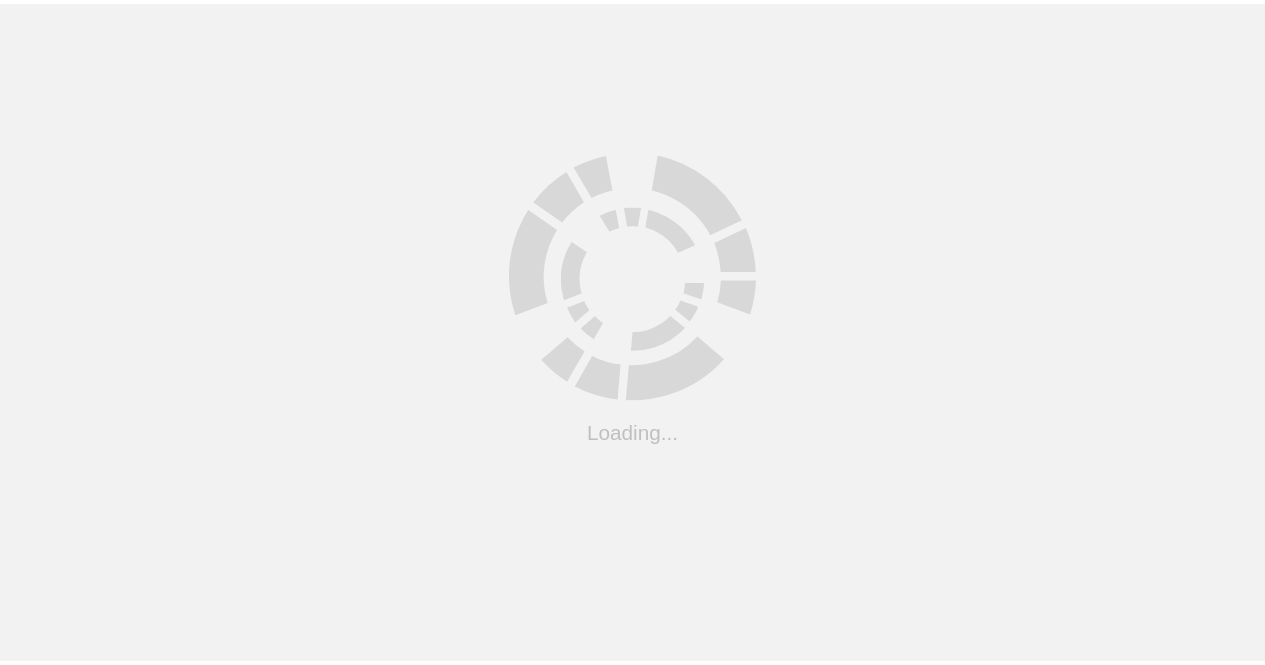 scroll, scrollTop: 0, scrollLeft: 0, axis: both 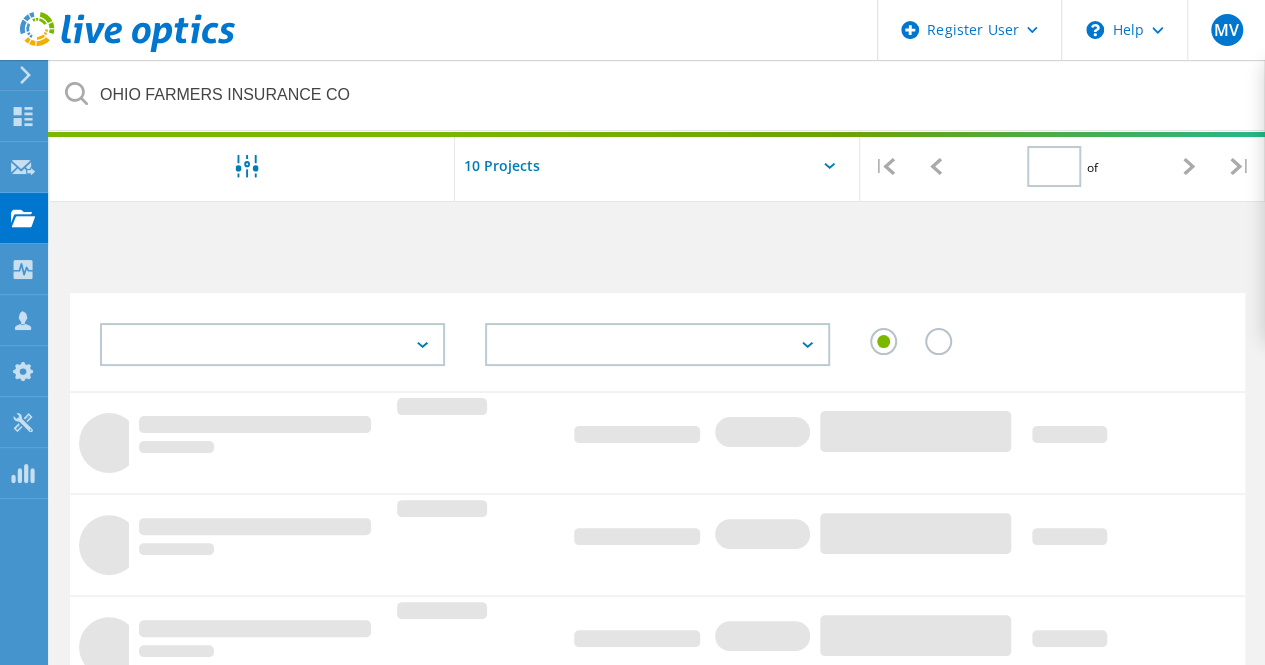 type on "1" 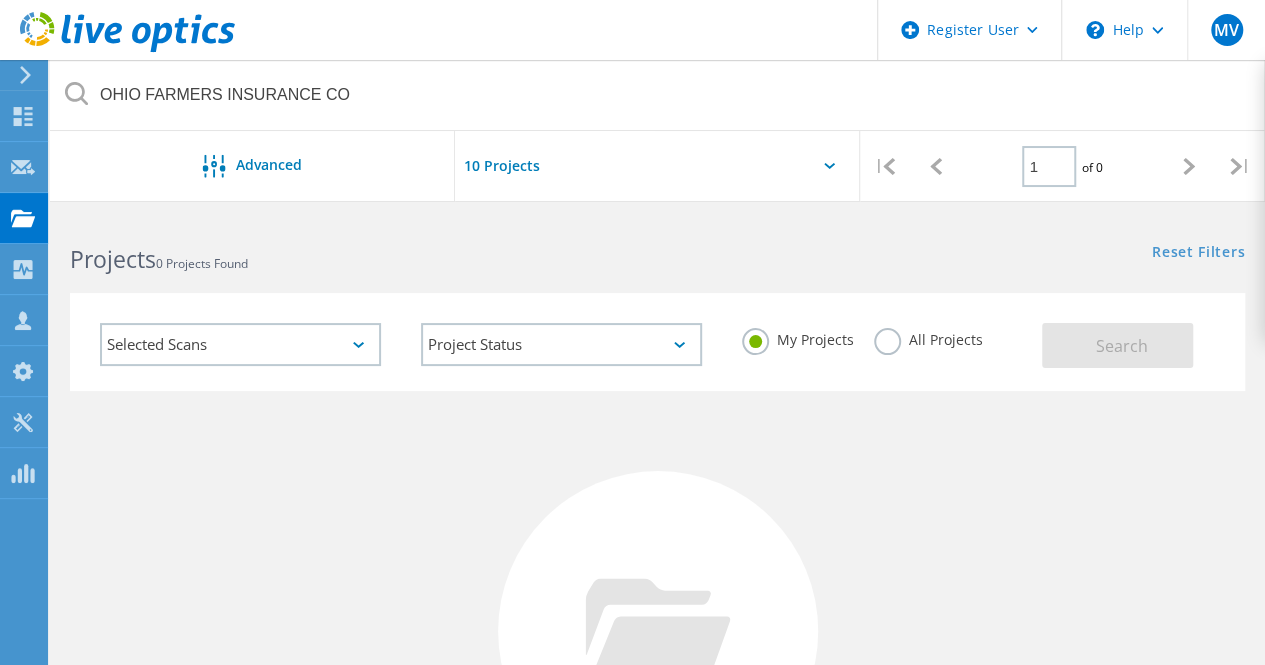click on "All Projects" 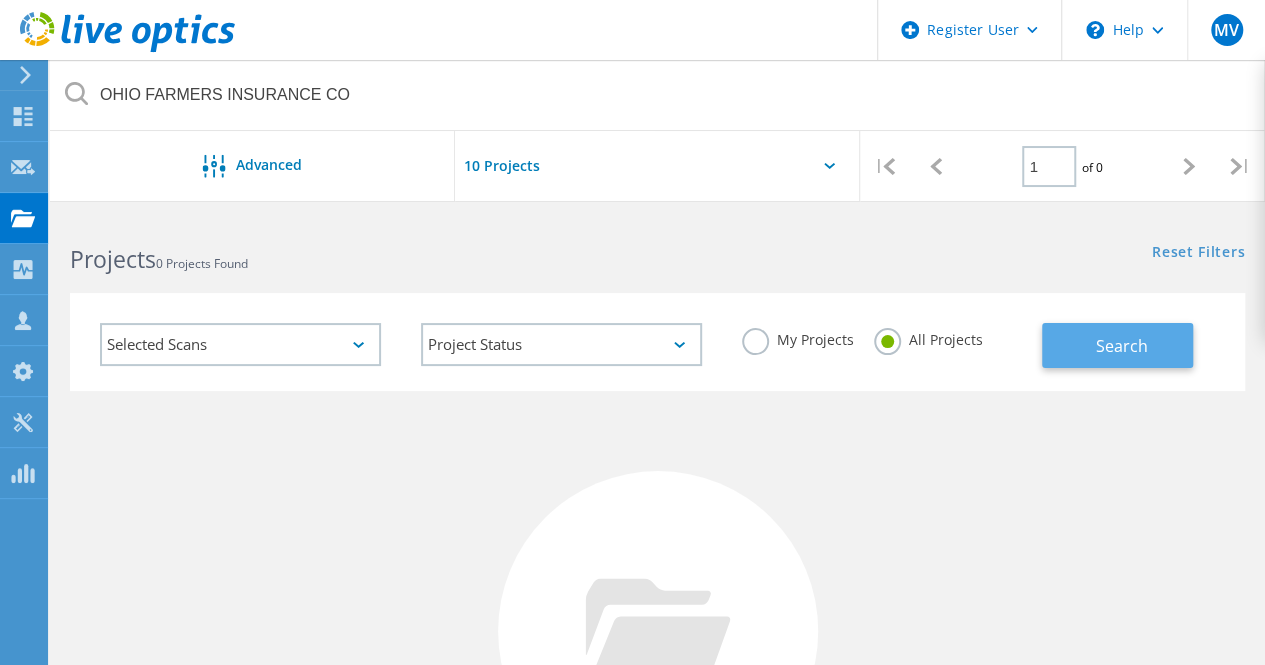 click on "Search" 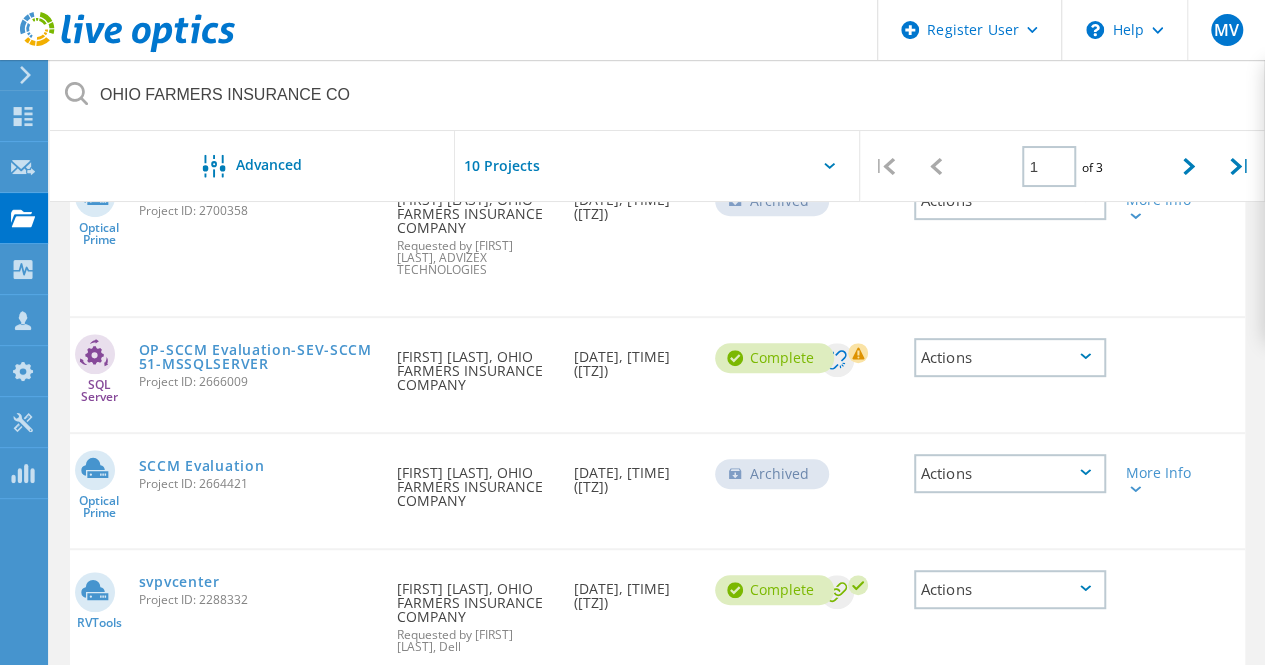 scroll, scrollTop: 277, scrollLeft: 0, axis: vertical 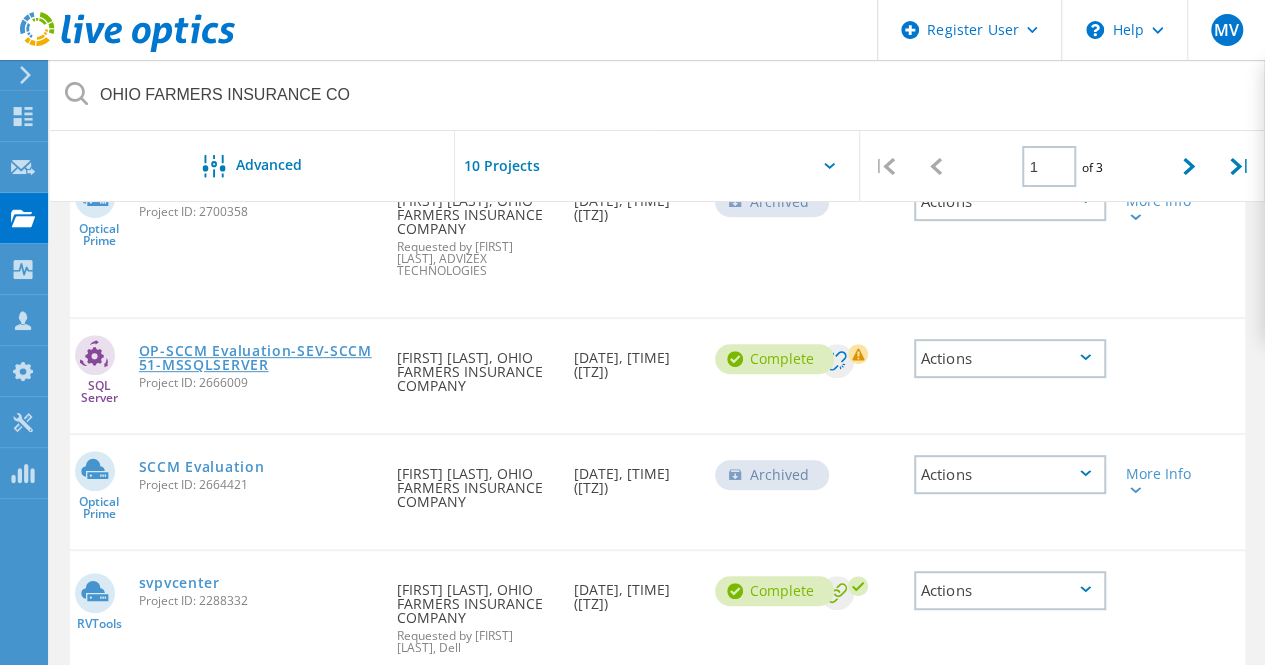 click on "OP-SCCM Evaluation-SEV-SCCM51-MSSQLSERVER" 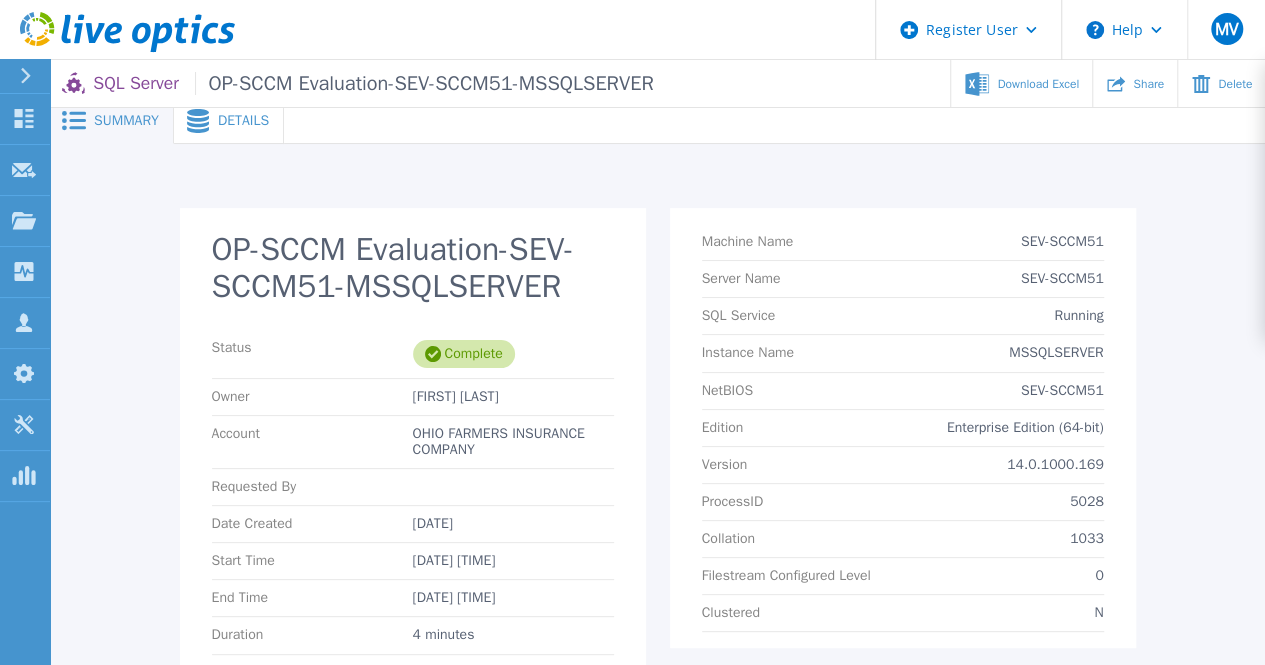 scroll, scrollTop: 0, scrollLeft: 0, axis: both 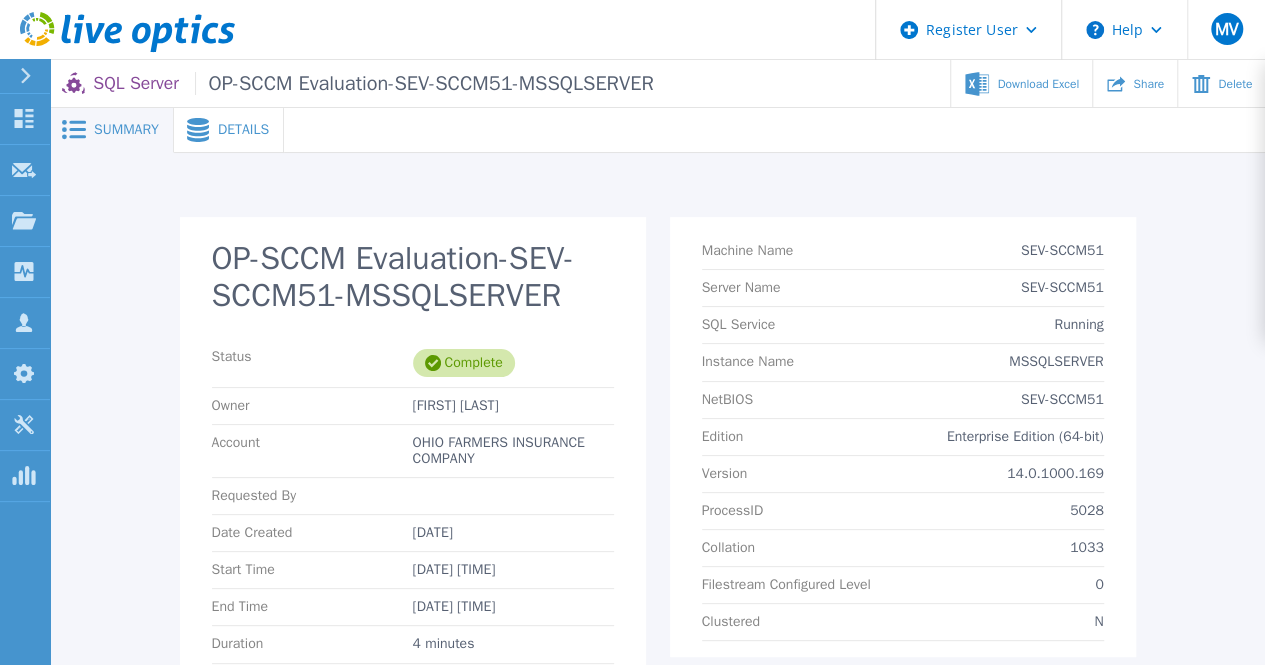 click on "Details" at bounding box center [243, 130] 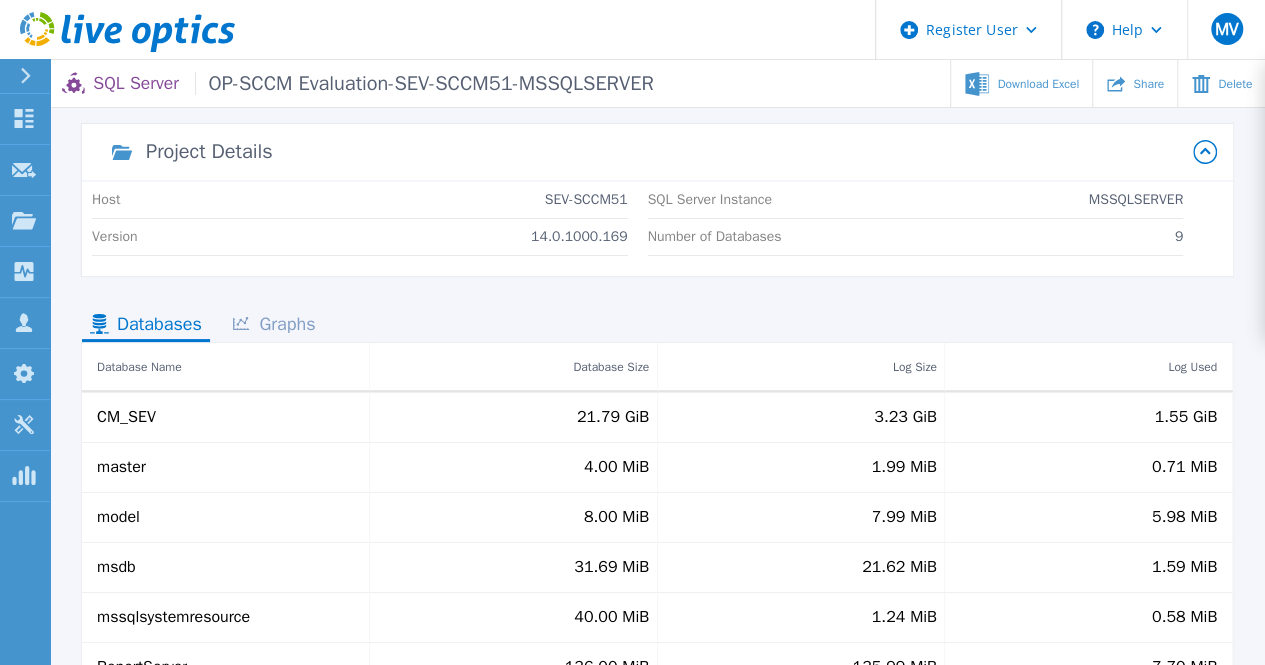 scroll, scrollTop: 0, scrollLeft: 0, axis: both 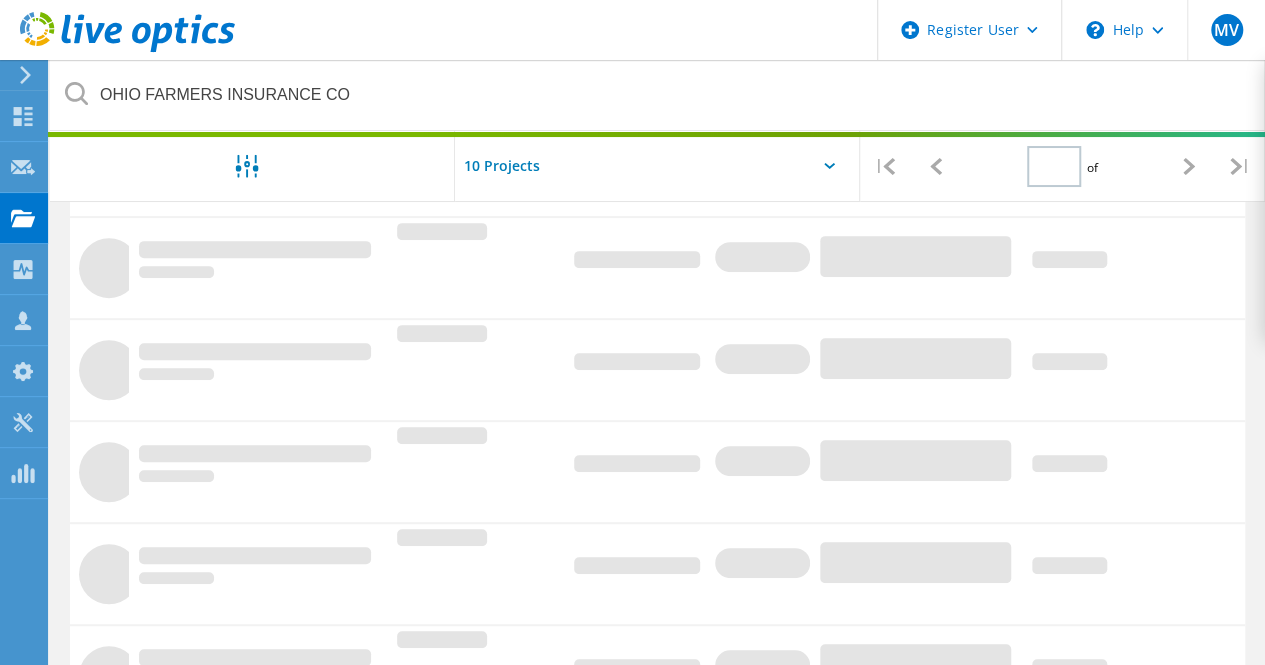 type on "1" 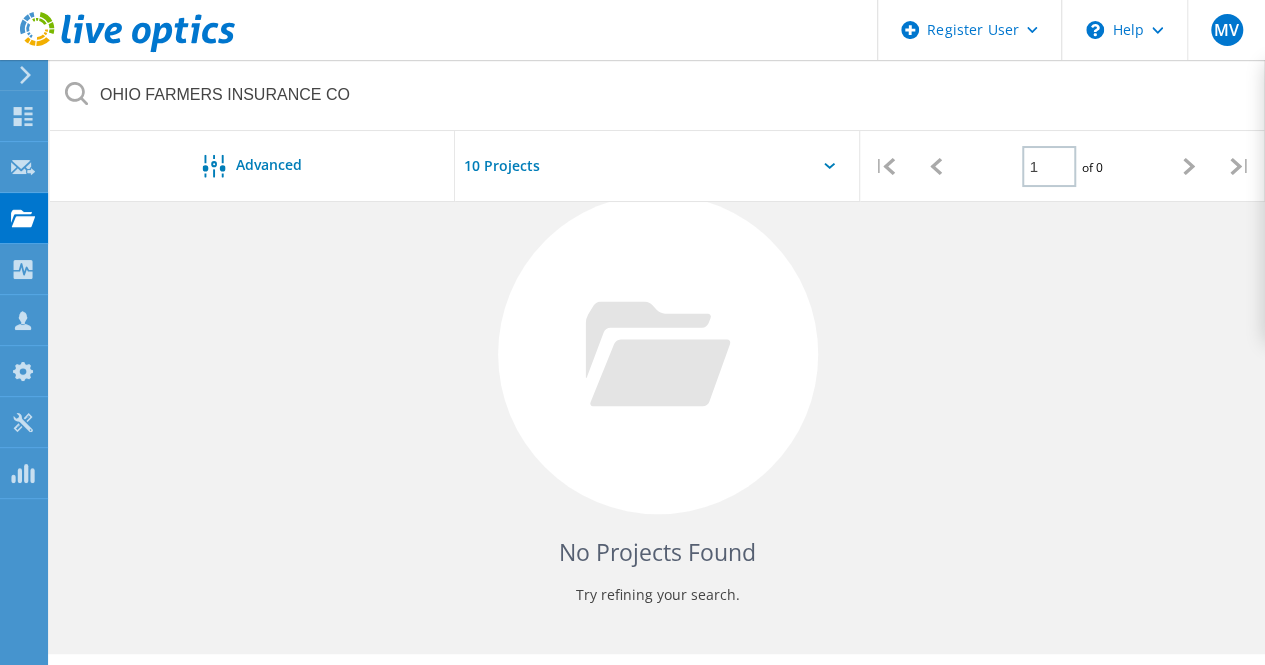 scroll, scrollTop: 0, scrollLeft: 0, axis: both 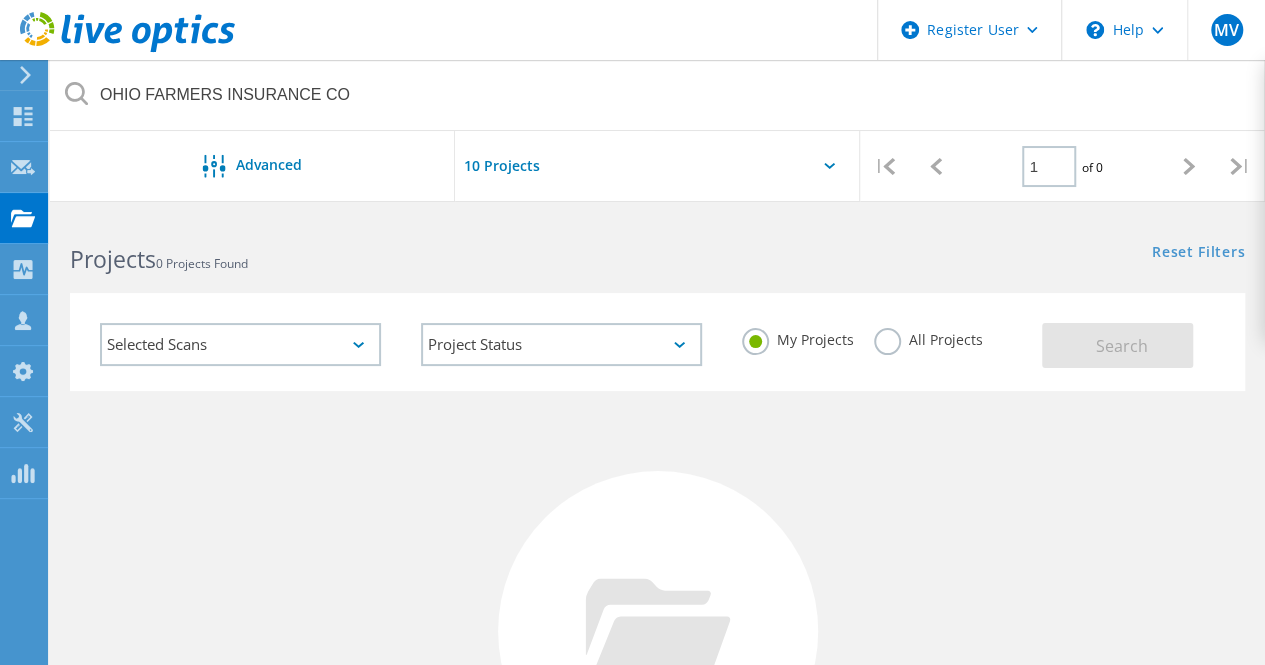 click on "All Projects" 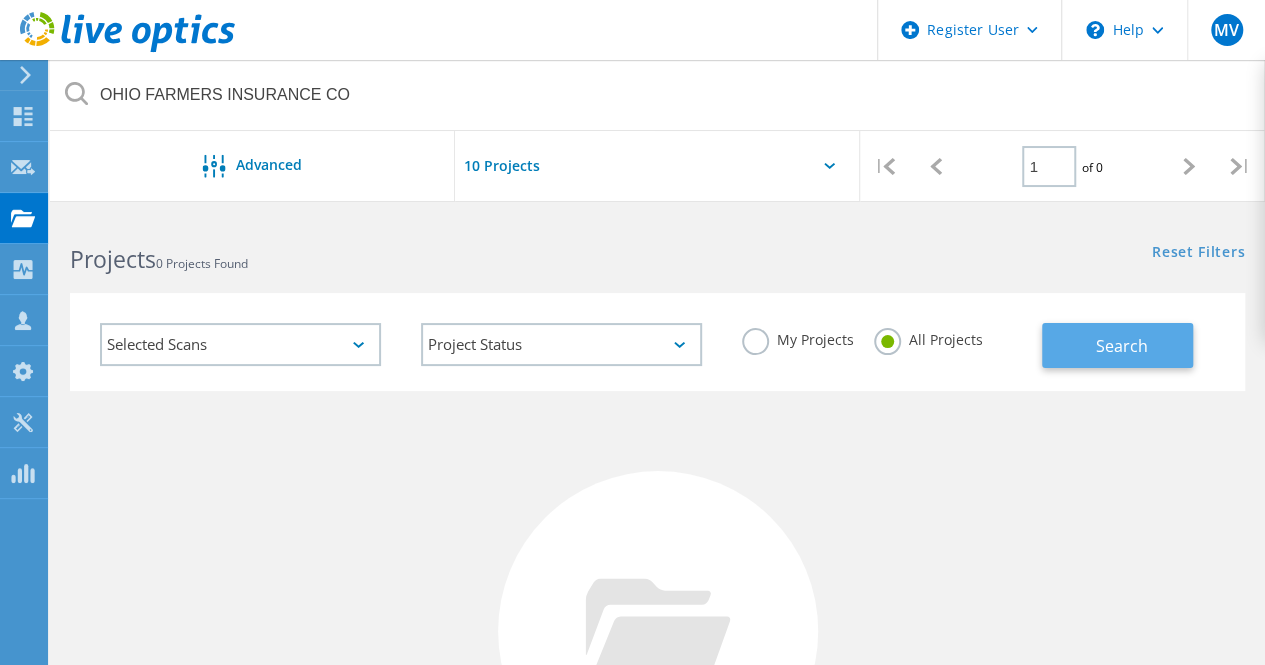 click on "Search" 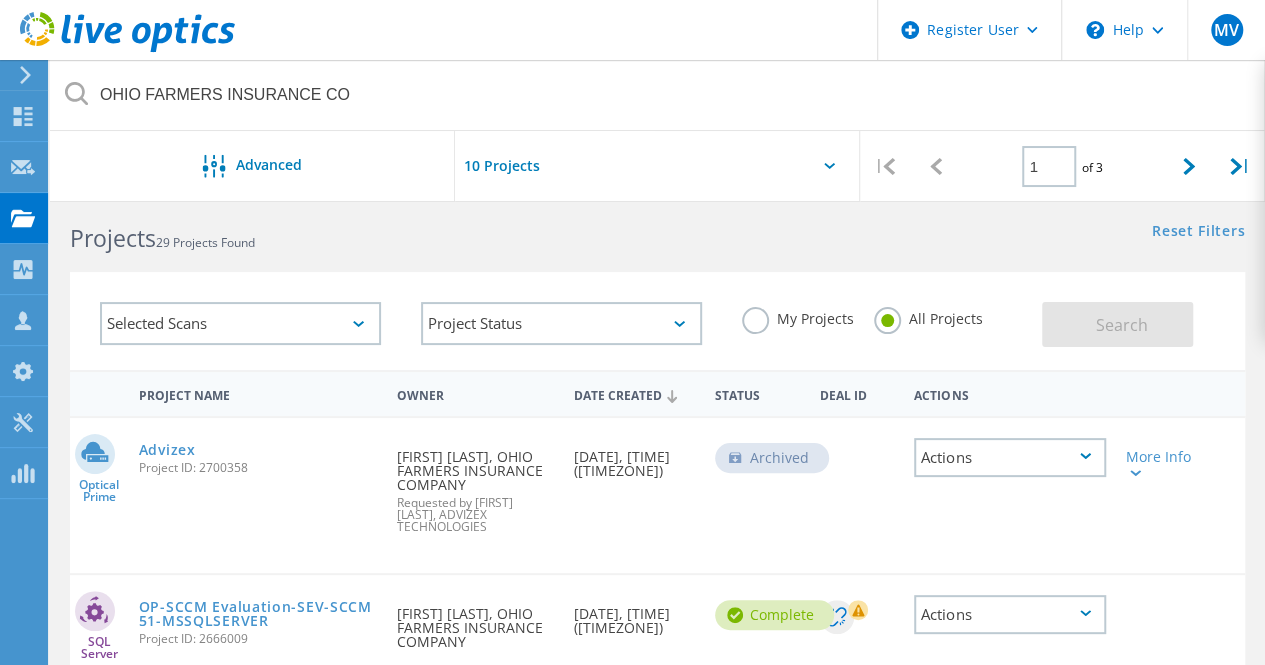 scroll, scrollTop: 0, scrollLeft: 0, axis: both 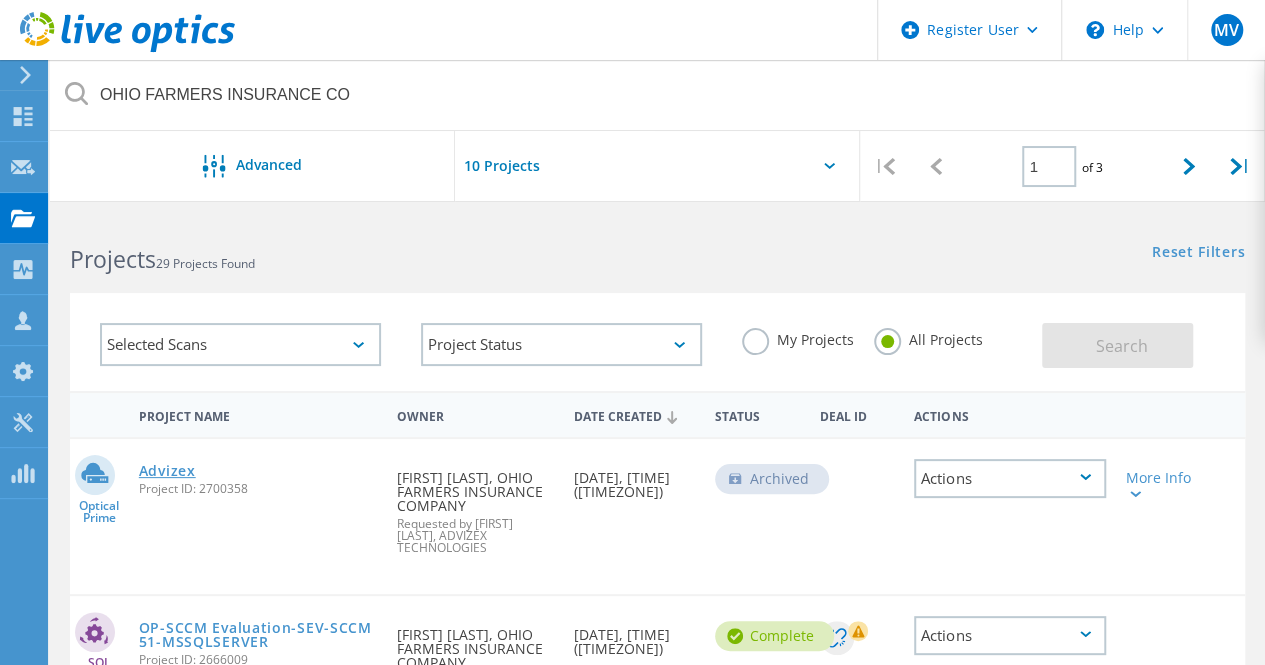 click on "Advizex" 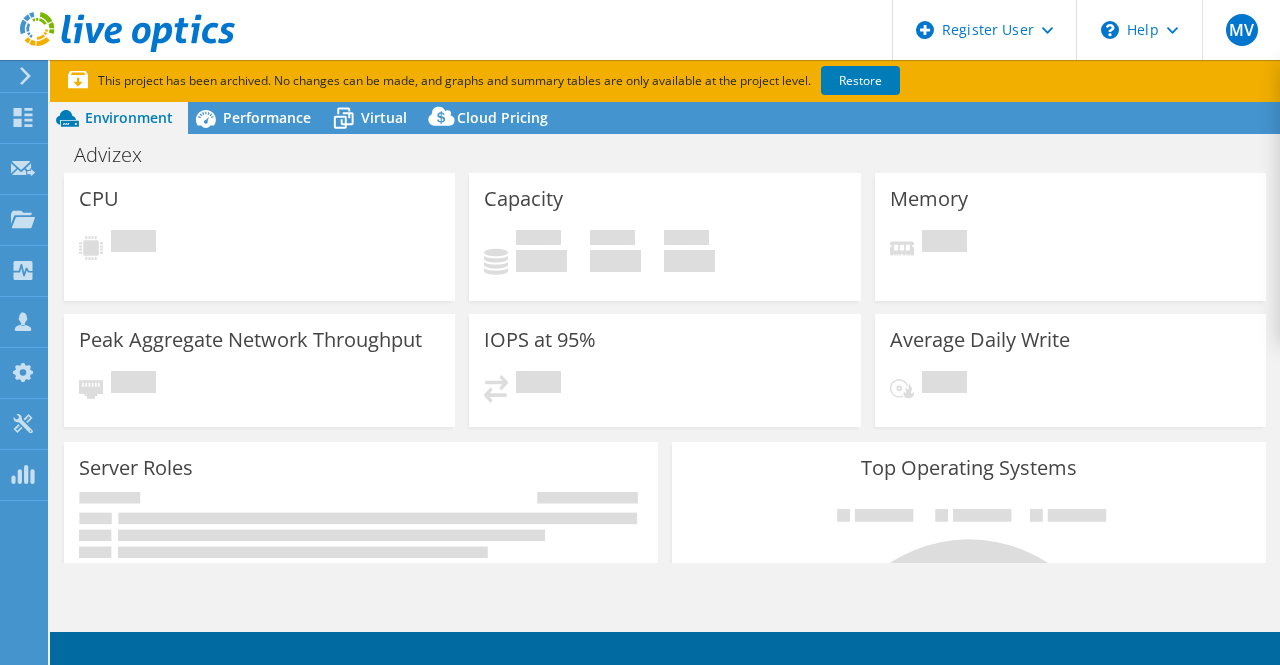 scroll, scrollTop: 0, scrollLeft: 0, axis: both 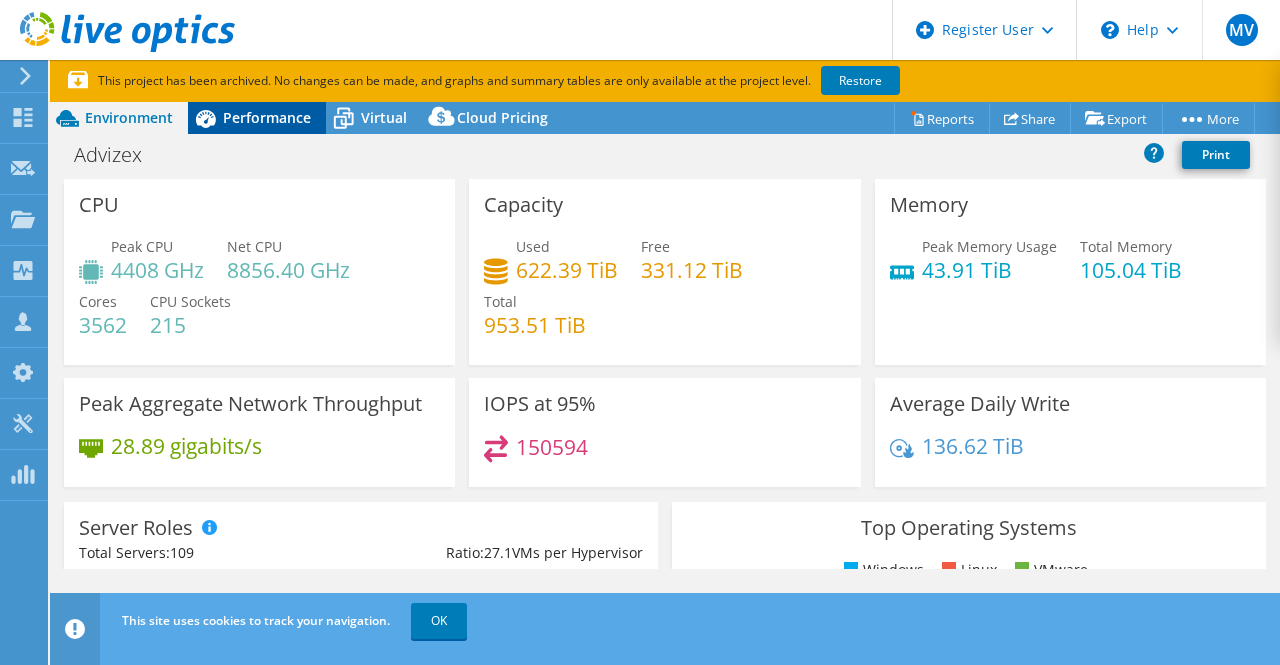 click on "Performance" at bounding box center (267, 117) 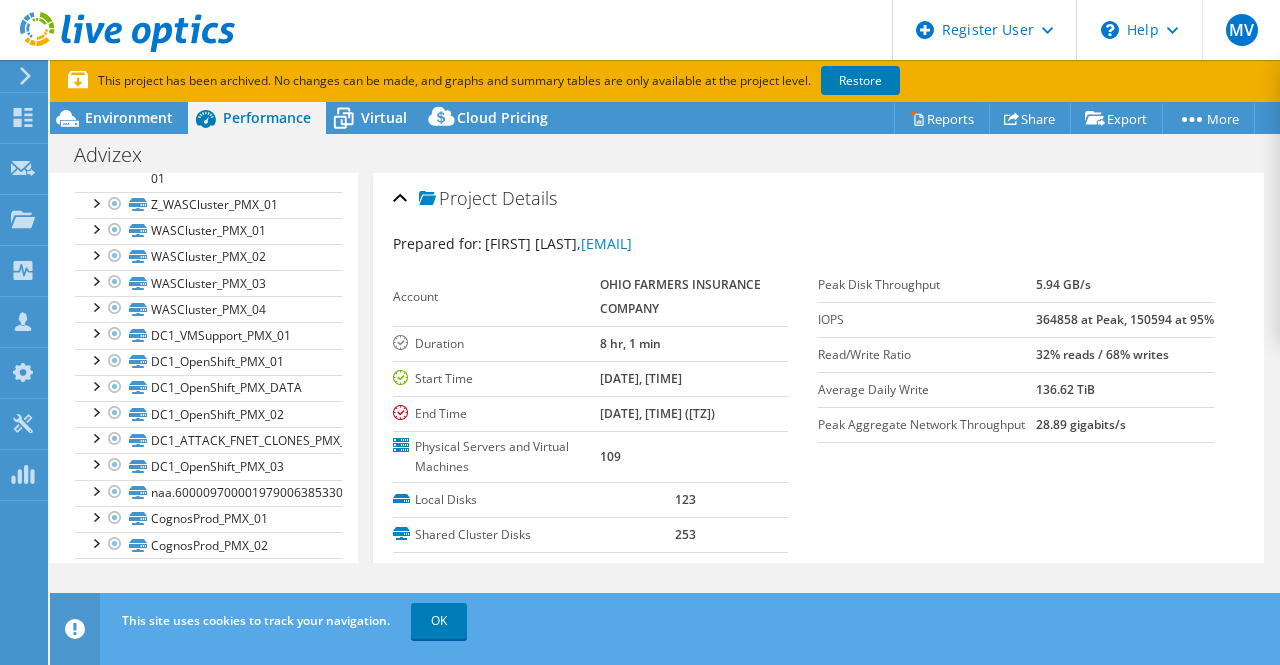 scroll, scrollTop: 1010, scrollLeft: 0, axis: vertical 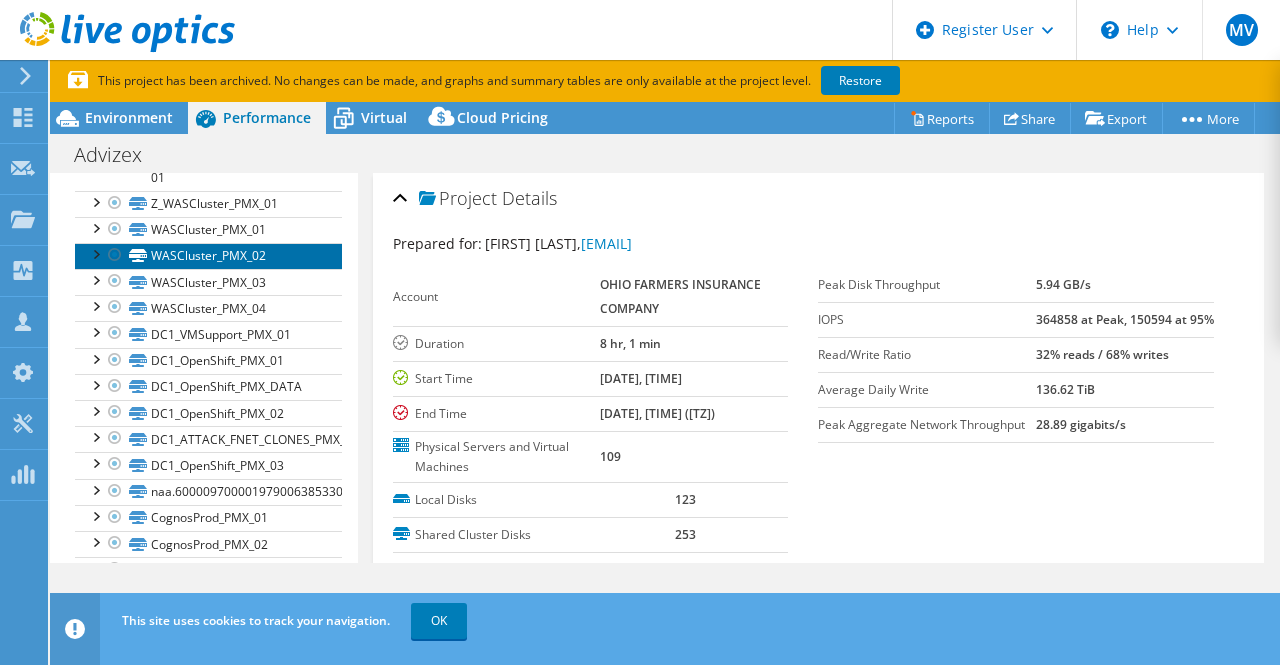 click on "WASCluster_PMX_02" at bounding box center [208, 256] 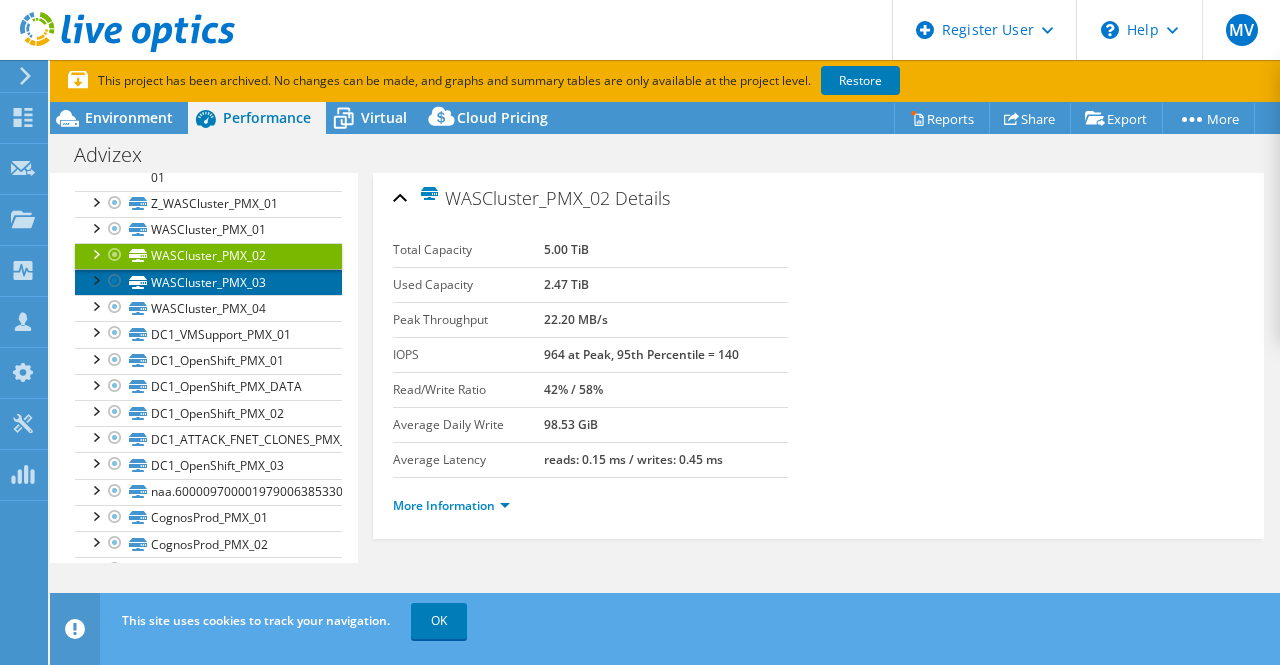 click on "WASCluster_PMX_03" at bounding box center [208, 282] 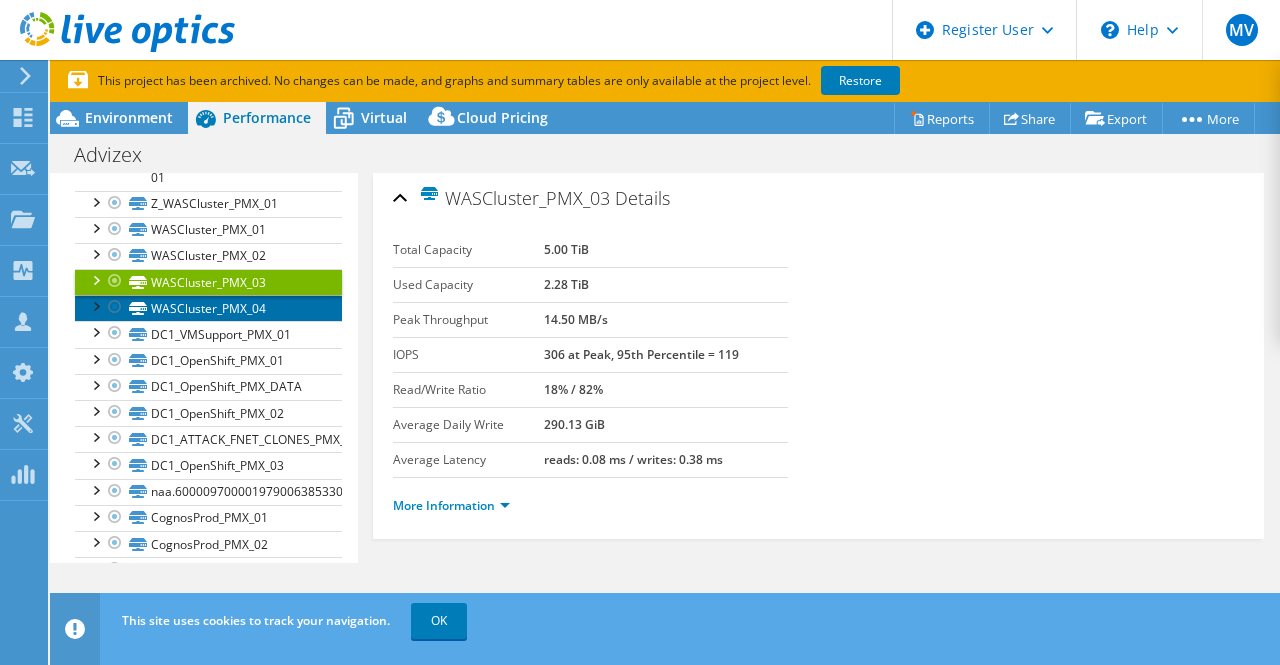 click on "WASCluster_PMX_04" at bounding box center (208, 308) 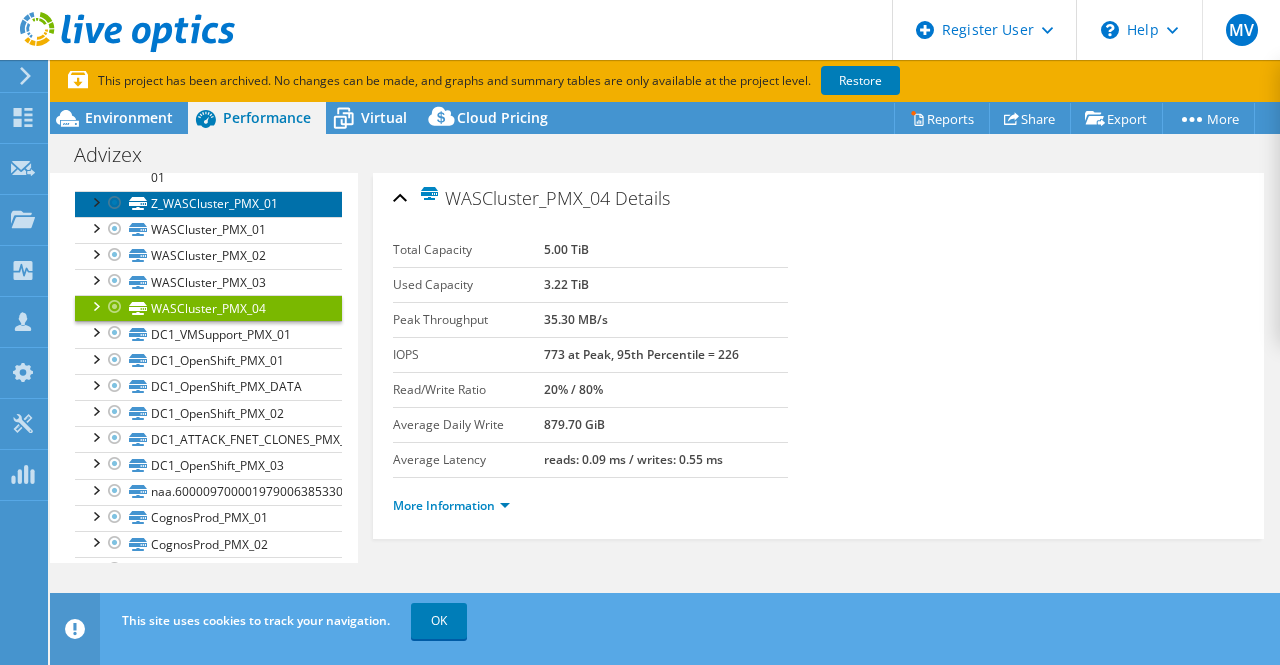click on "Z_WASCluster_PMX_01" at bounding box center [208, 204] 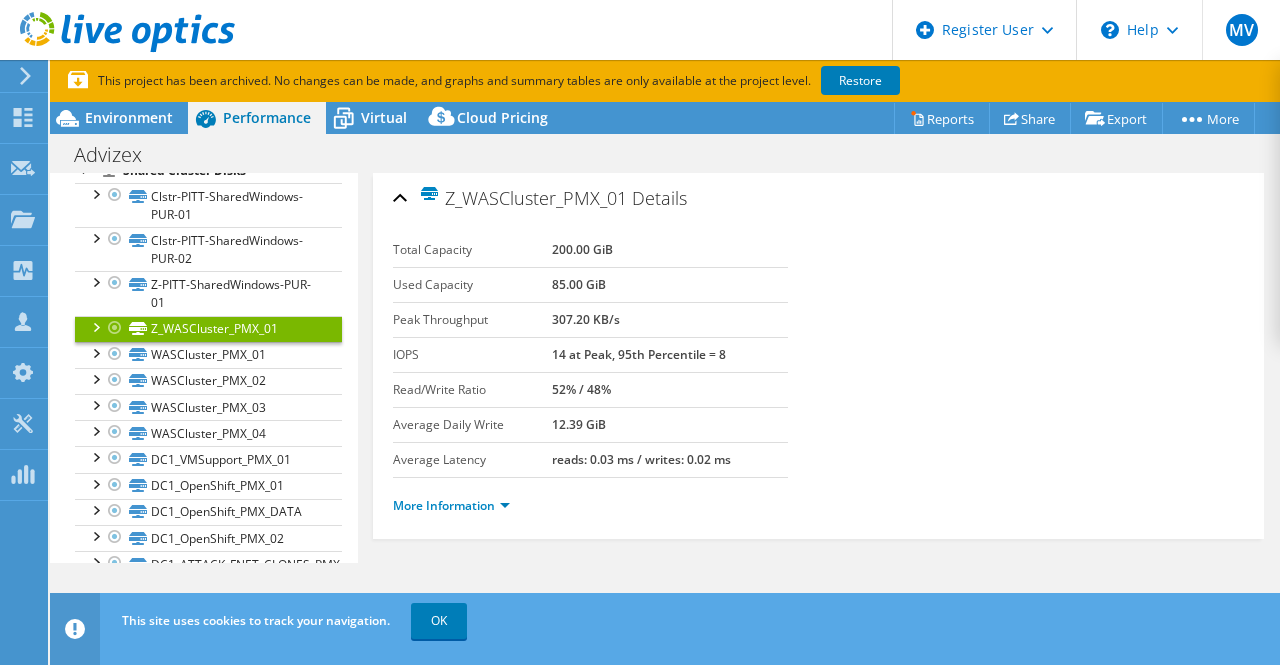 scroll, scrollTop: 882, scrollLeft: 0, axis: vertical 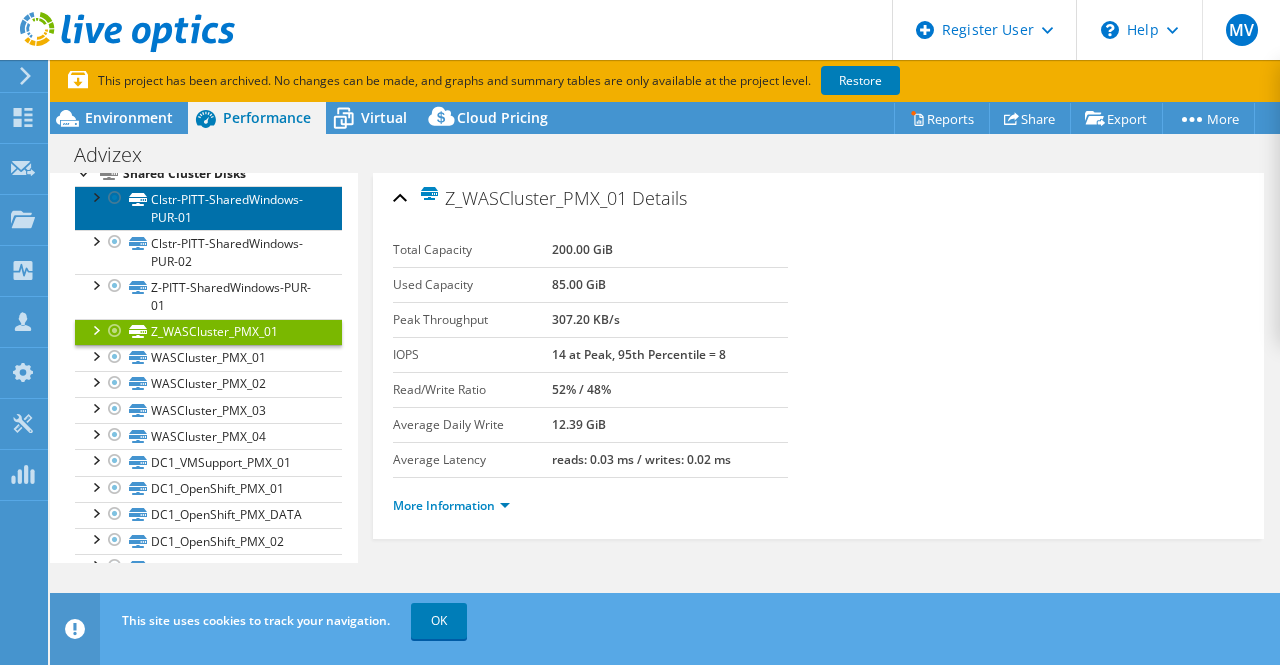 click on "Clstr-PITT-SharedWindows-PUR-01" at bounding box center [208, 208] 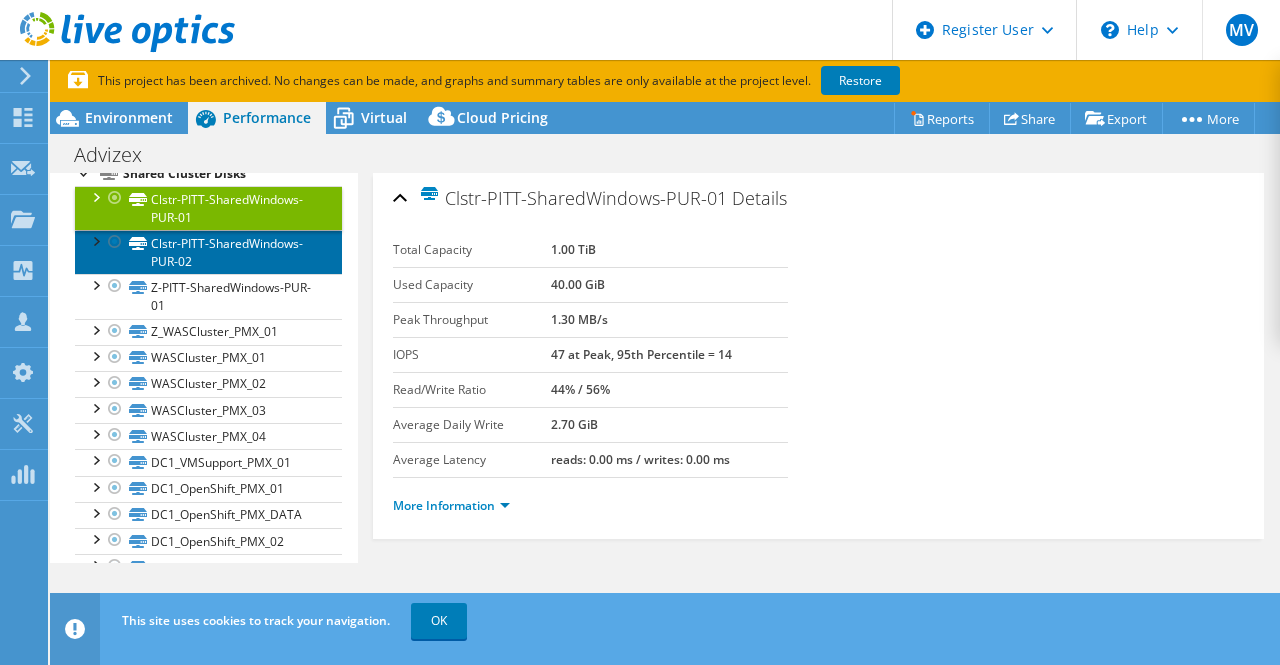 click on "Clstr-PITT-SharedWindows-PUR-02" at bounding box center (208, 252) 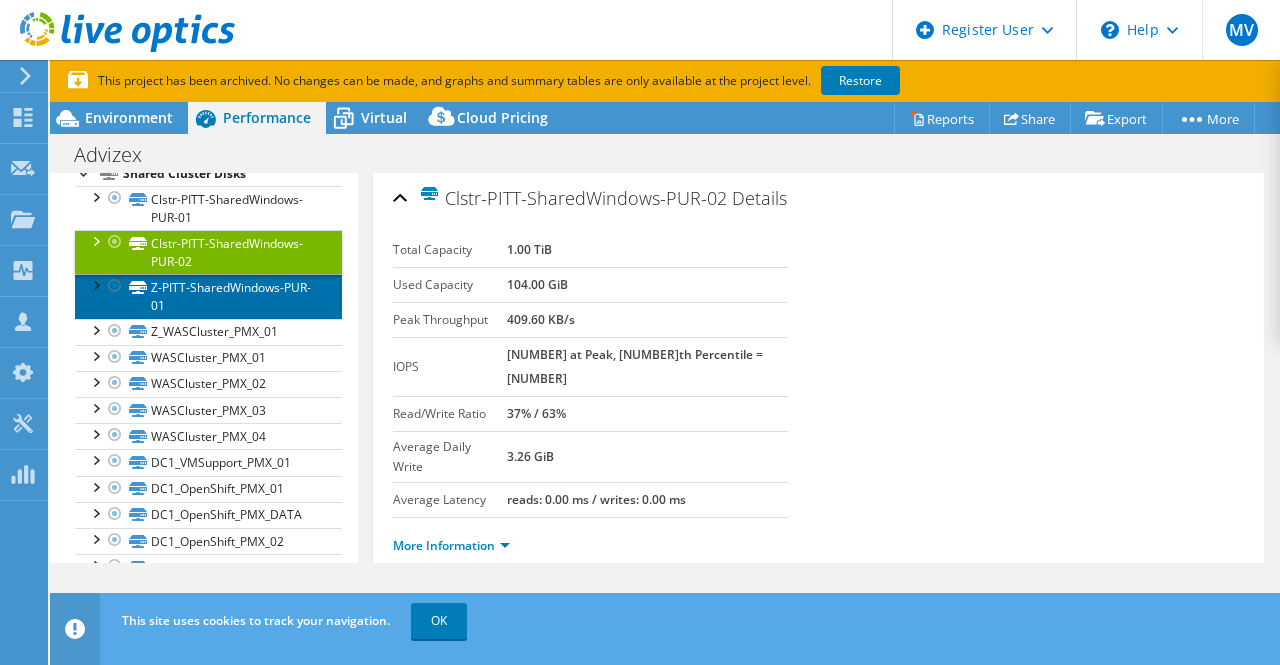 click on "Z-PITT-SharedWindows-PUR-01" at bounding box center (208, 296) 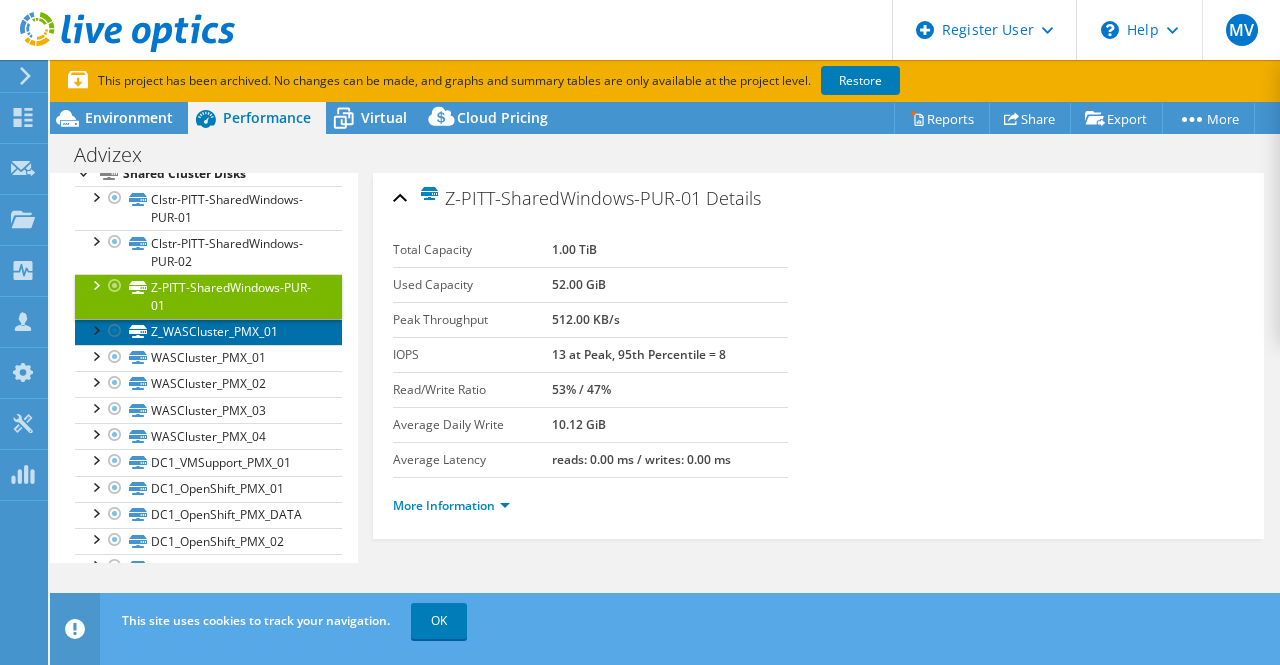click on "Z_WASCluster_PMX_01" at bounding box center [208, 332] 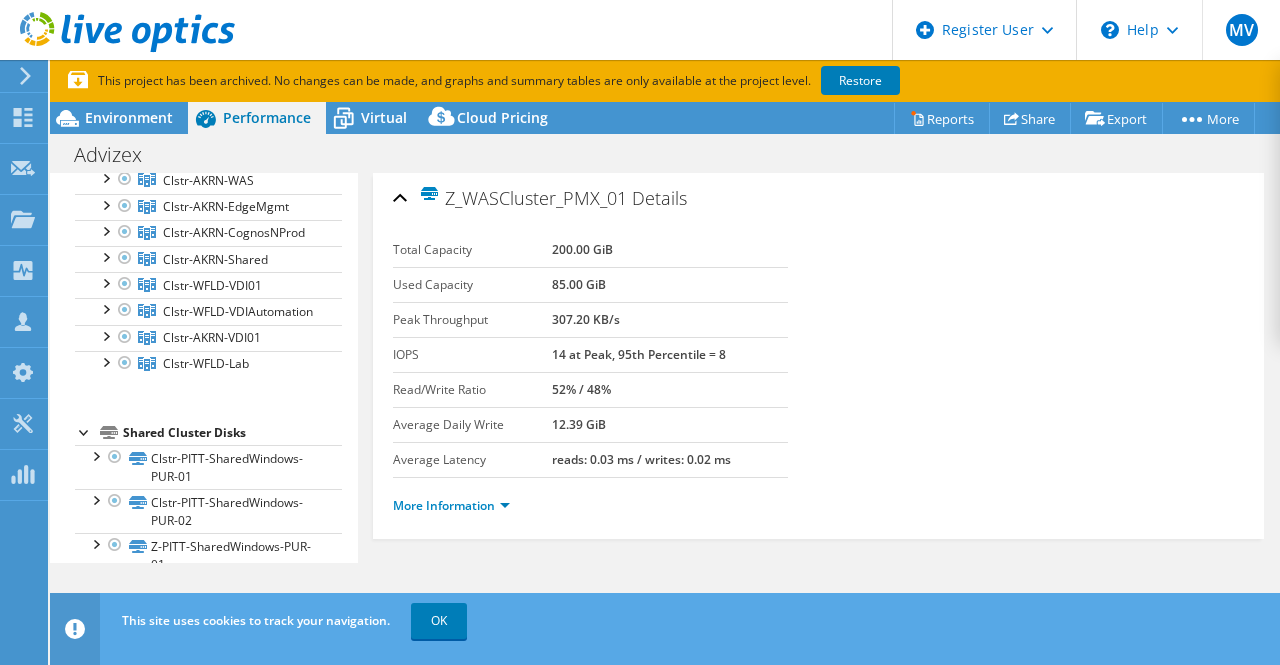 scroll, scrollTop: 622, scrollLeft: 0, axis: vertical 